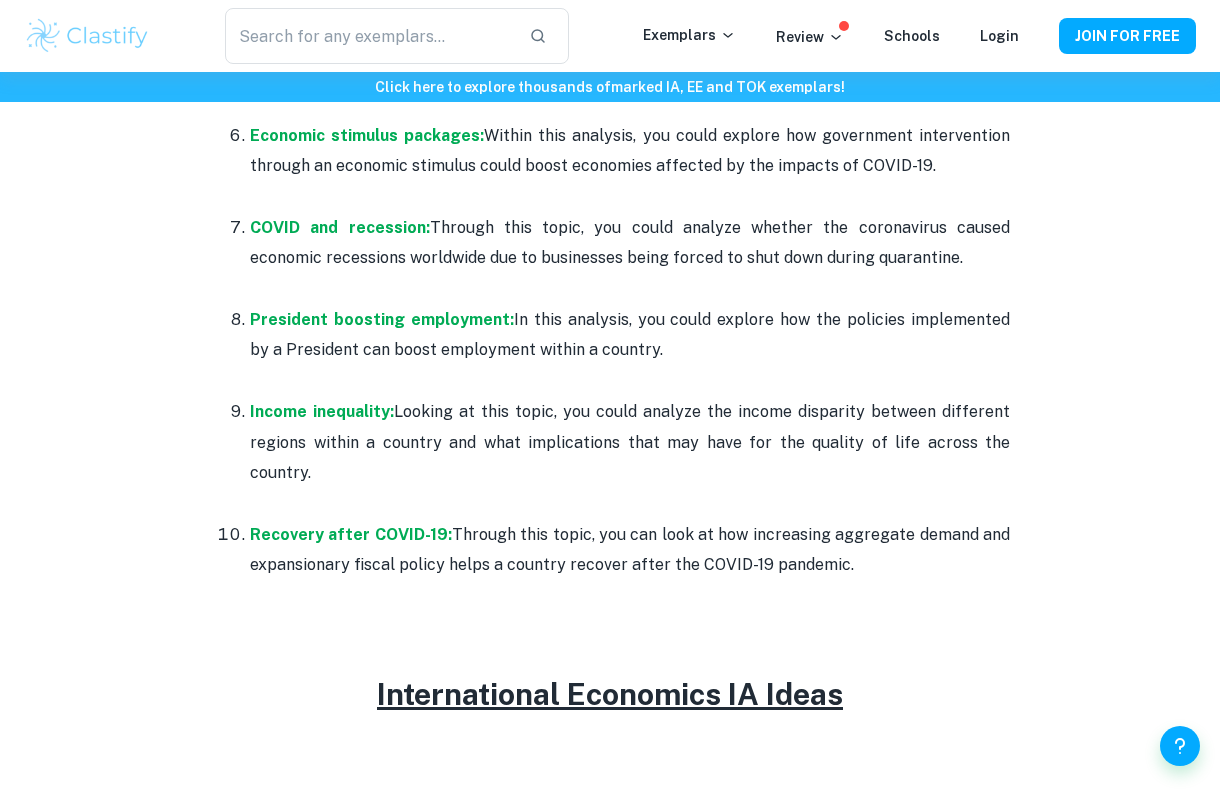 scroll, scrollTop: 3152, scrollLeft: 0, axis: vertical 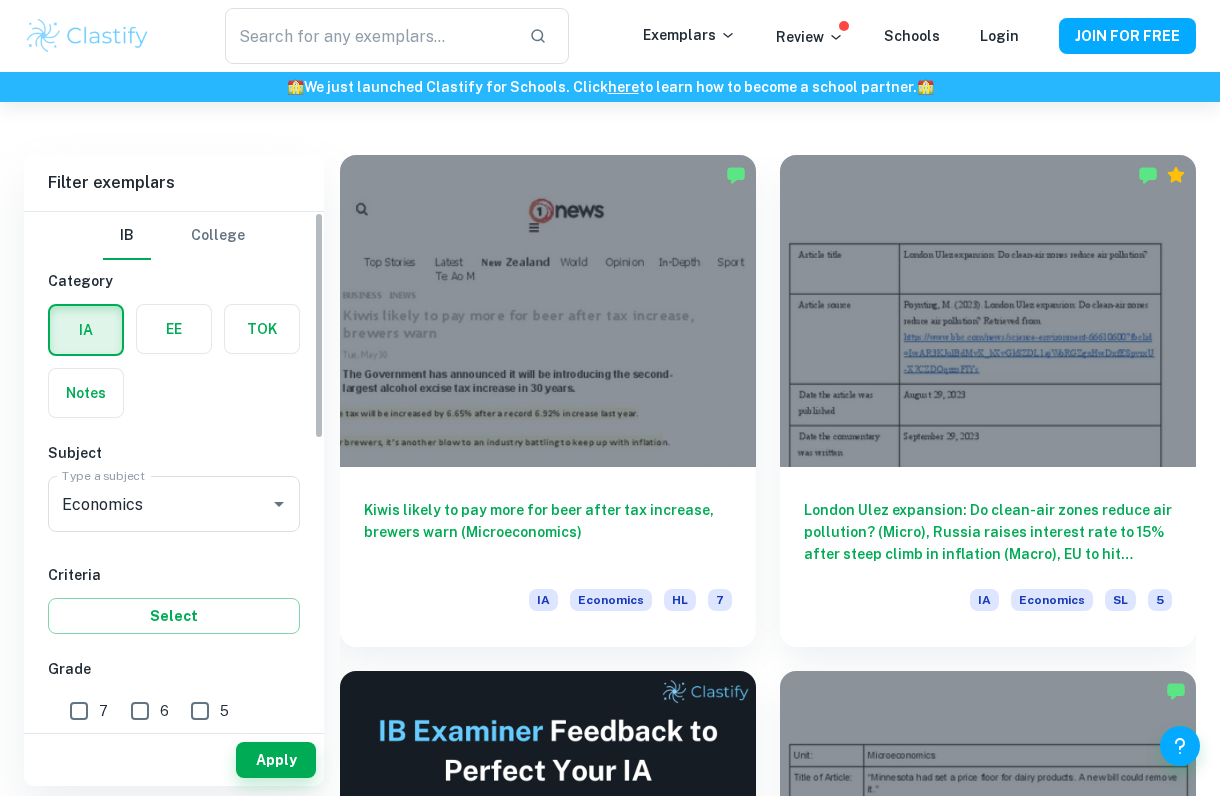 click on "7" at bounding box center (79, 711) 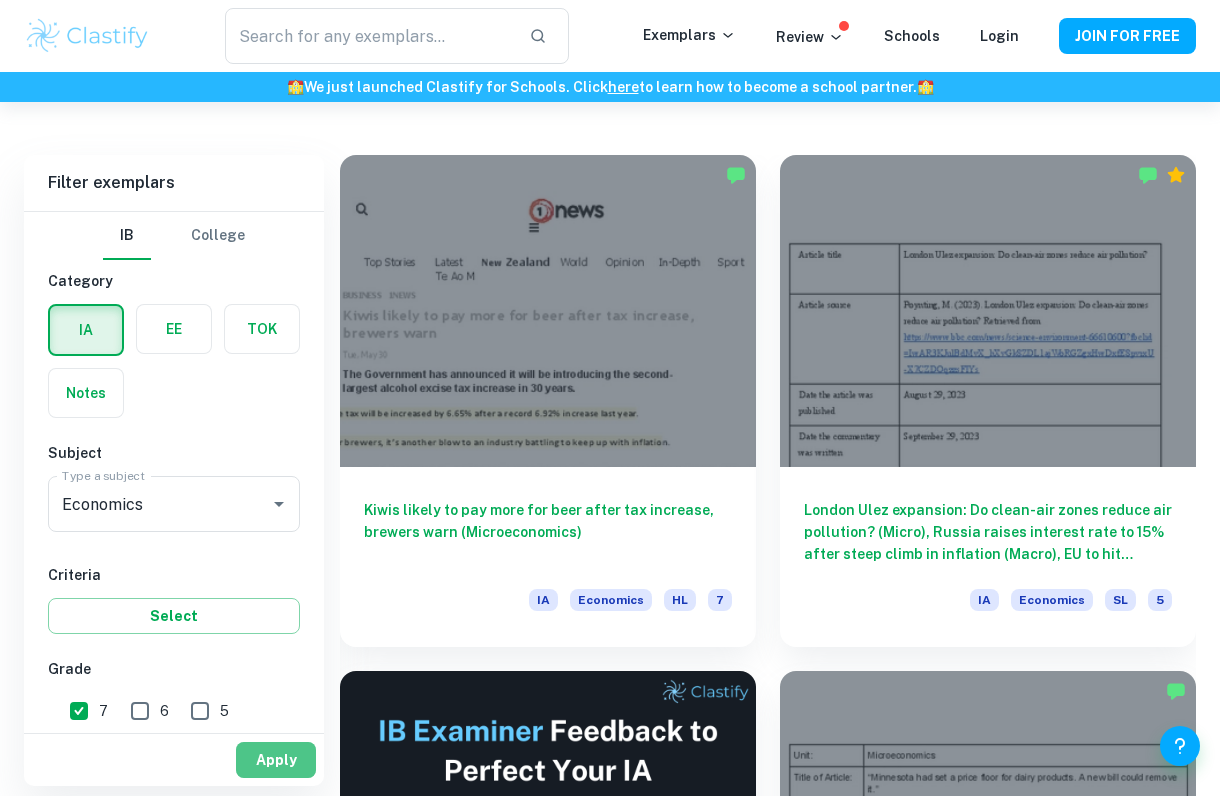 click on "Apply" at bounding box center (276, 760) 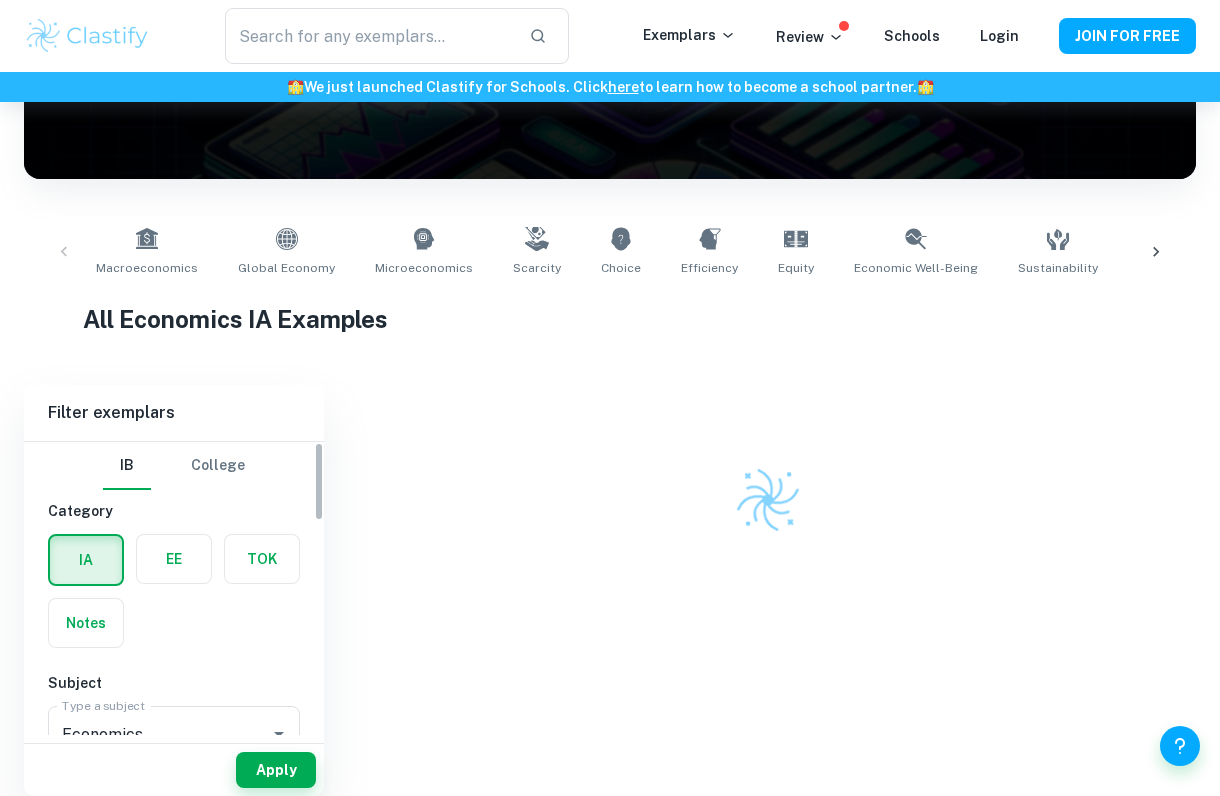 scroll, scrollTop: 519, scrollLeft: 0, axis: vertical 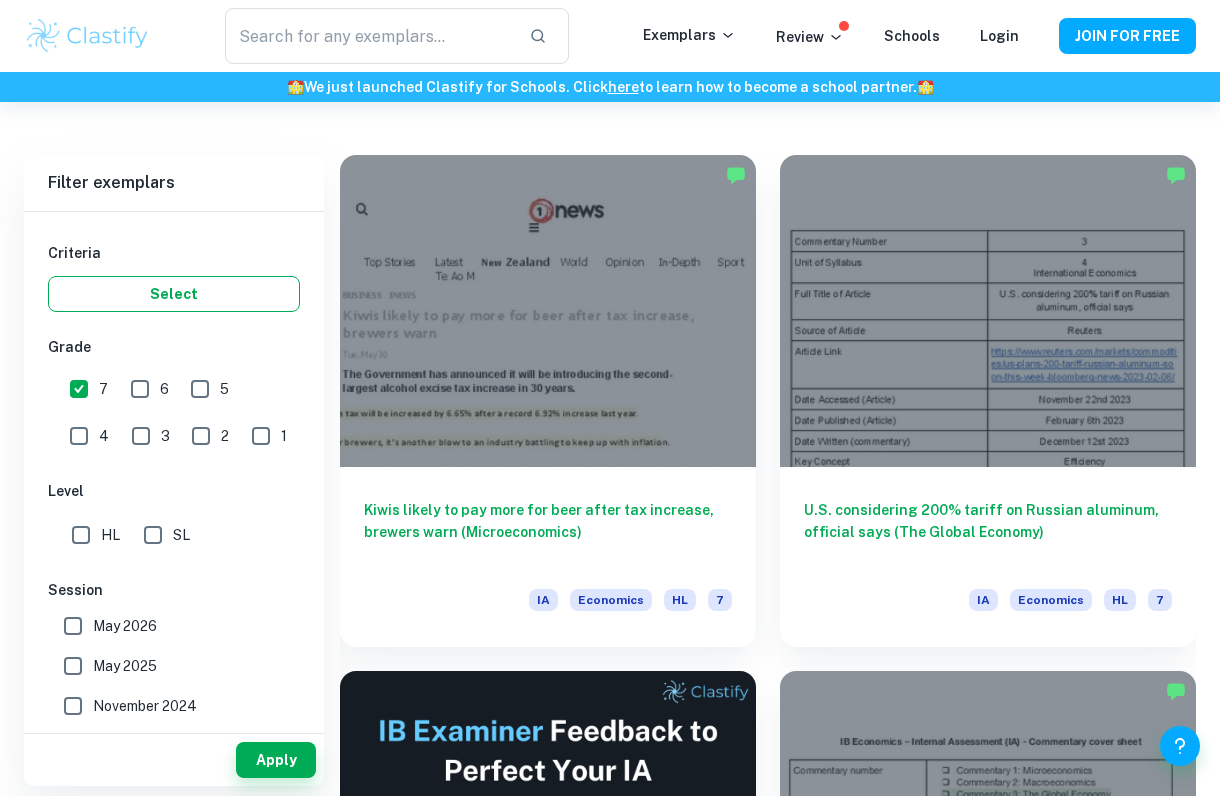 click on "Select" at bounding box center (174, 294) 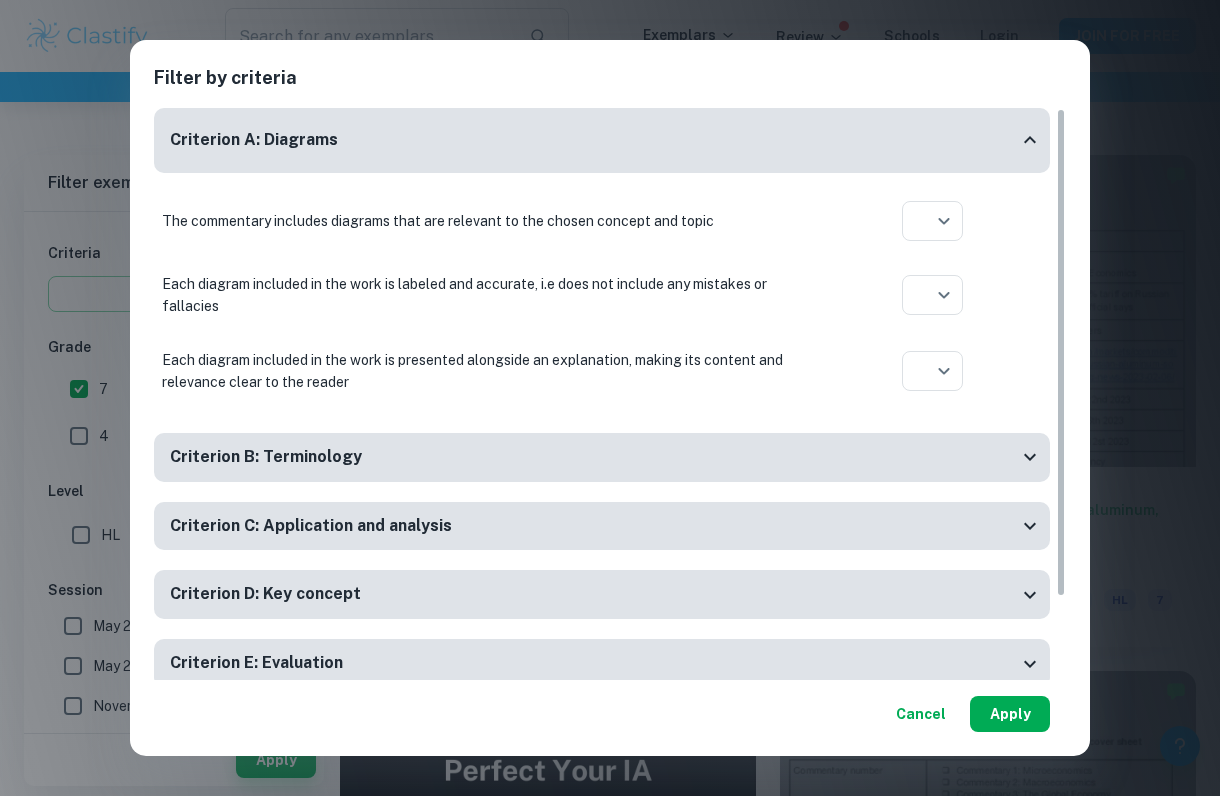 click on "Apply" at bounding box center [1010, 714] 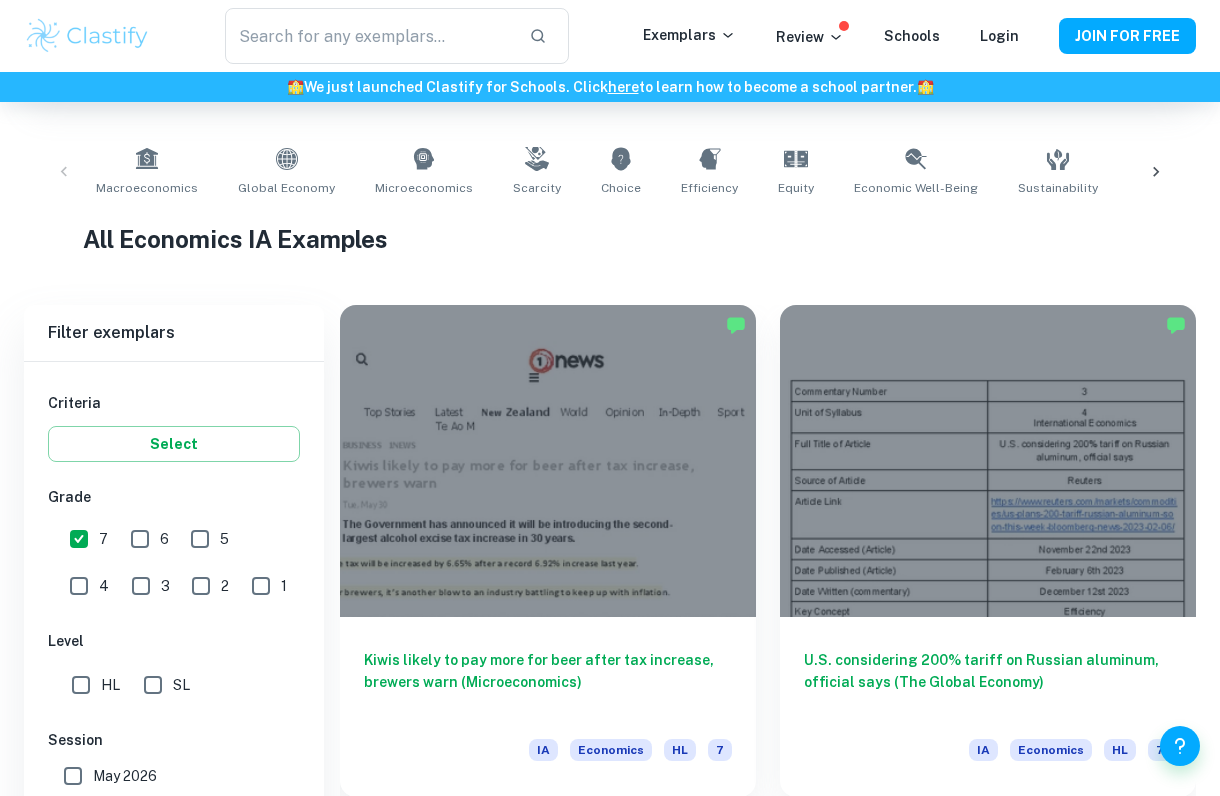 scroll, scrollTop: 509, scrollLeft: 0, axis: vertical 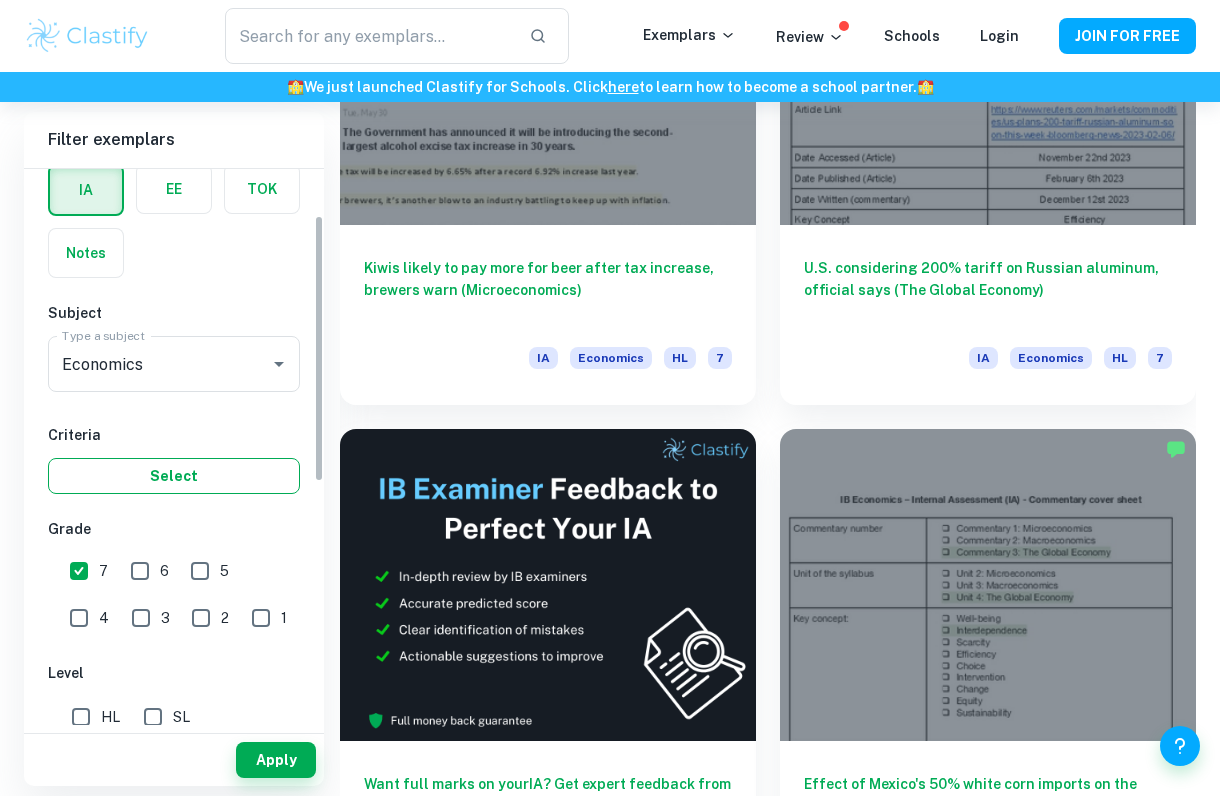 click on "Select" at bounding box center [174, 476] 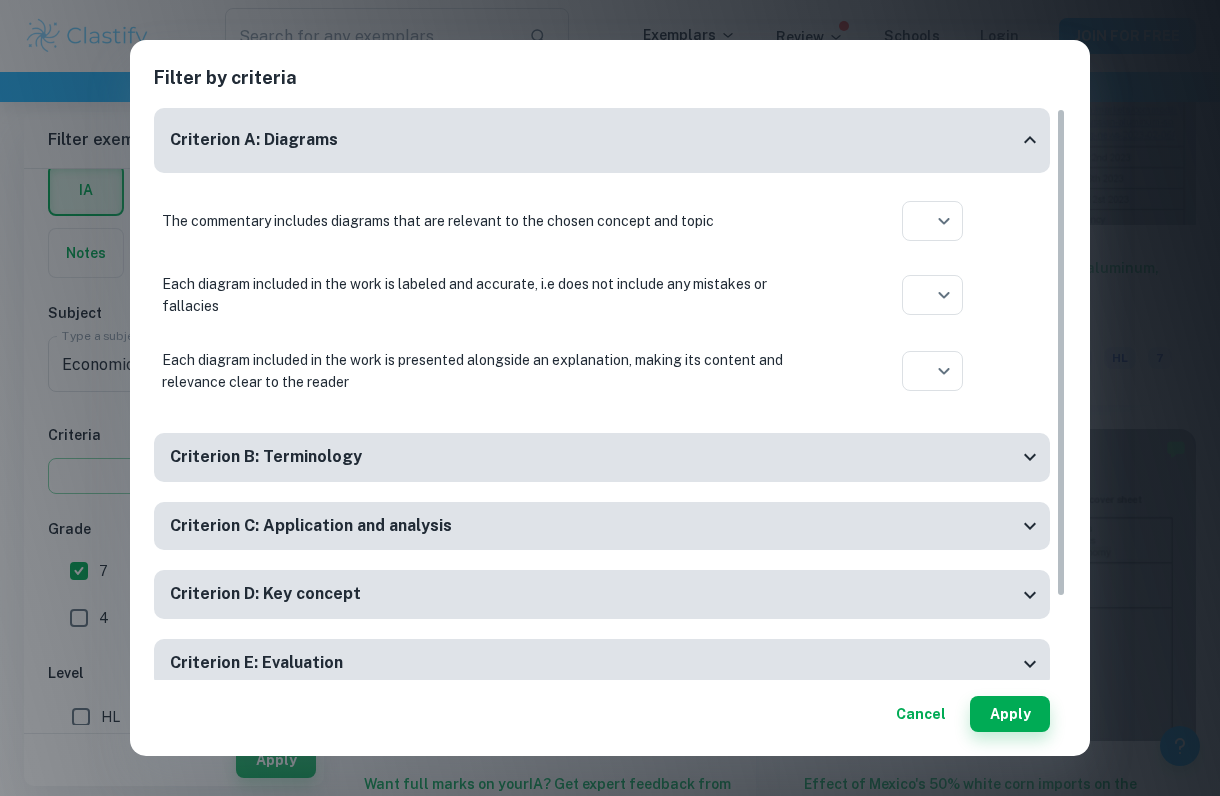 scroll, scrollTop: 97, scrollLeft: 0, axis: vertical 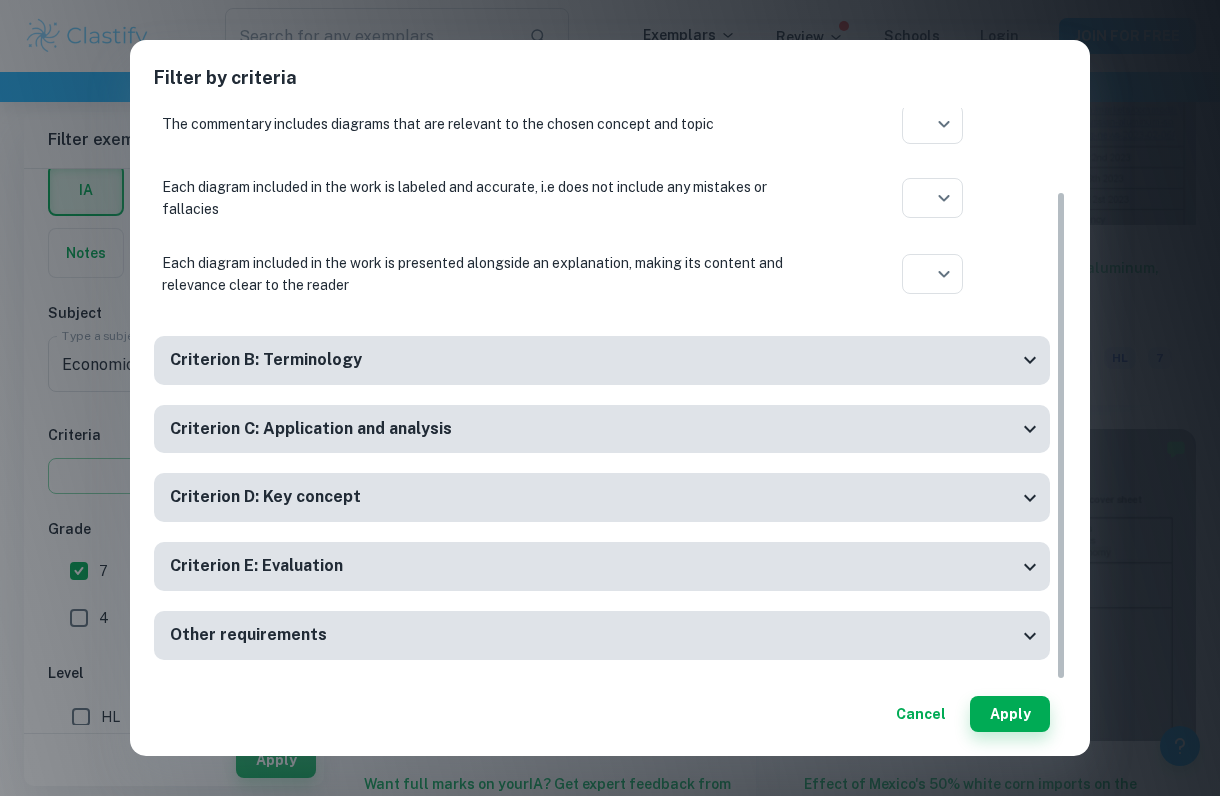 click on "Cancel" at bounding box center [921, 714] 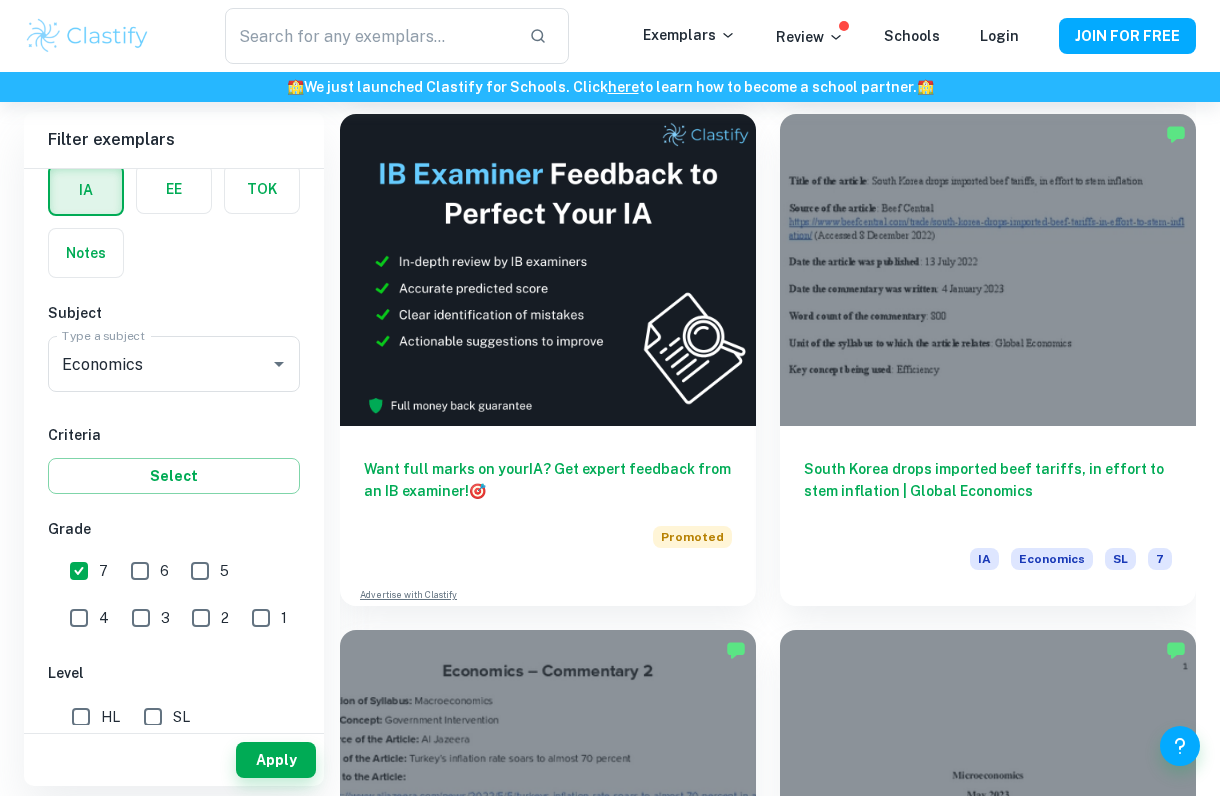 scroll, scrollTop: 5441, scrollLeft: 0, axis: vertical 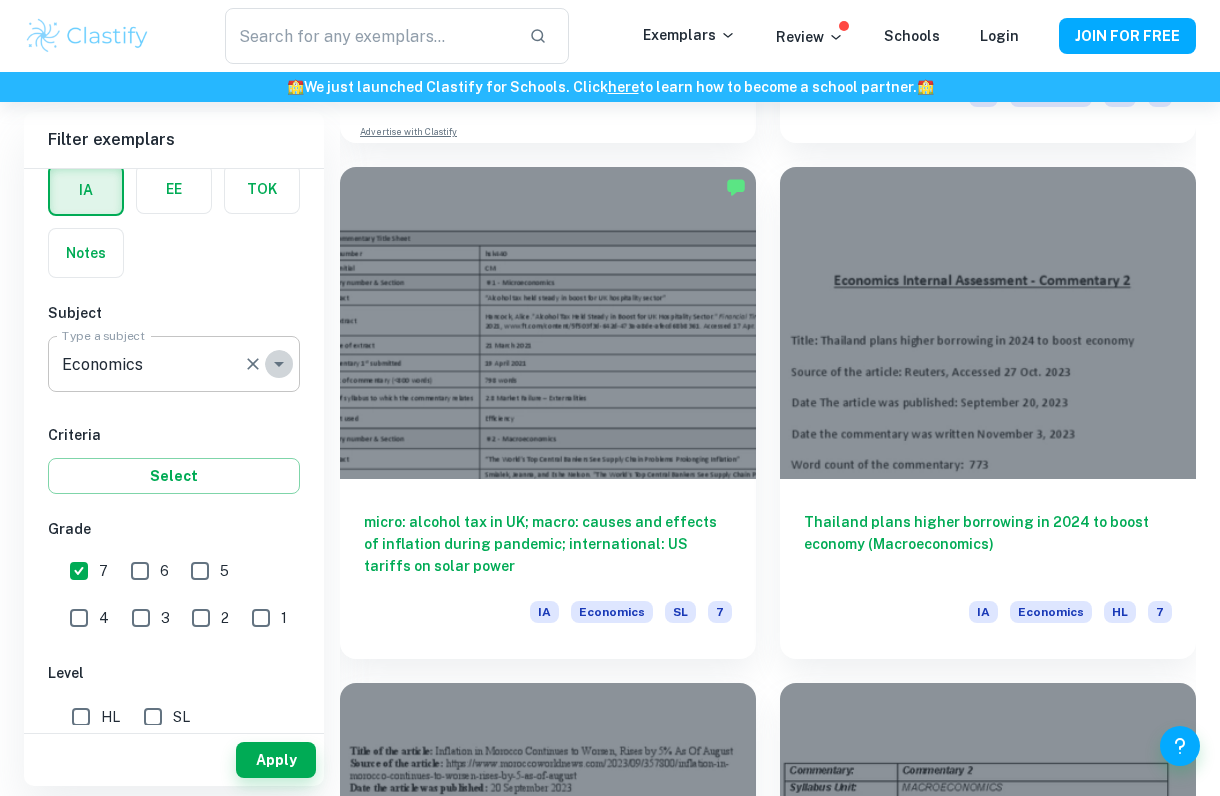 click 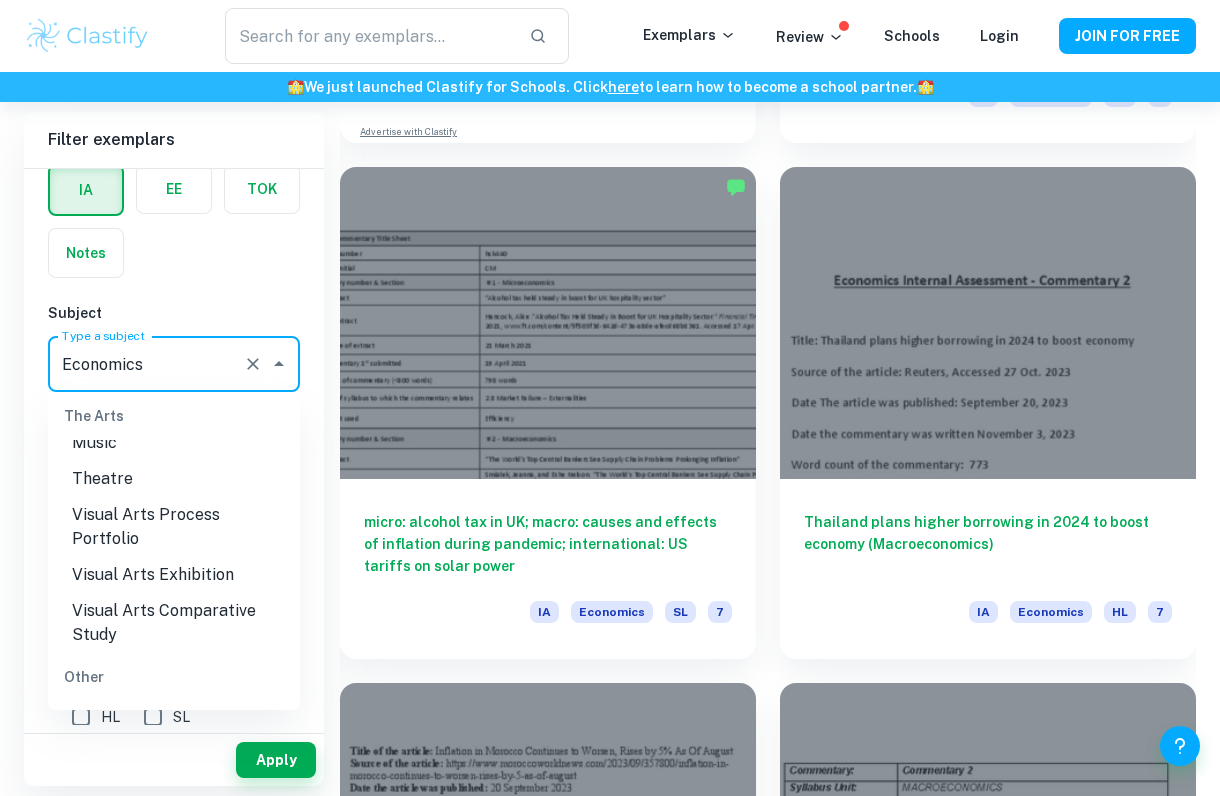 scroll, scrollTop: 2985, scrollLeft: 0, axis: vertical 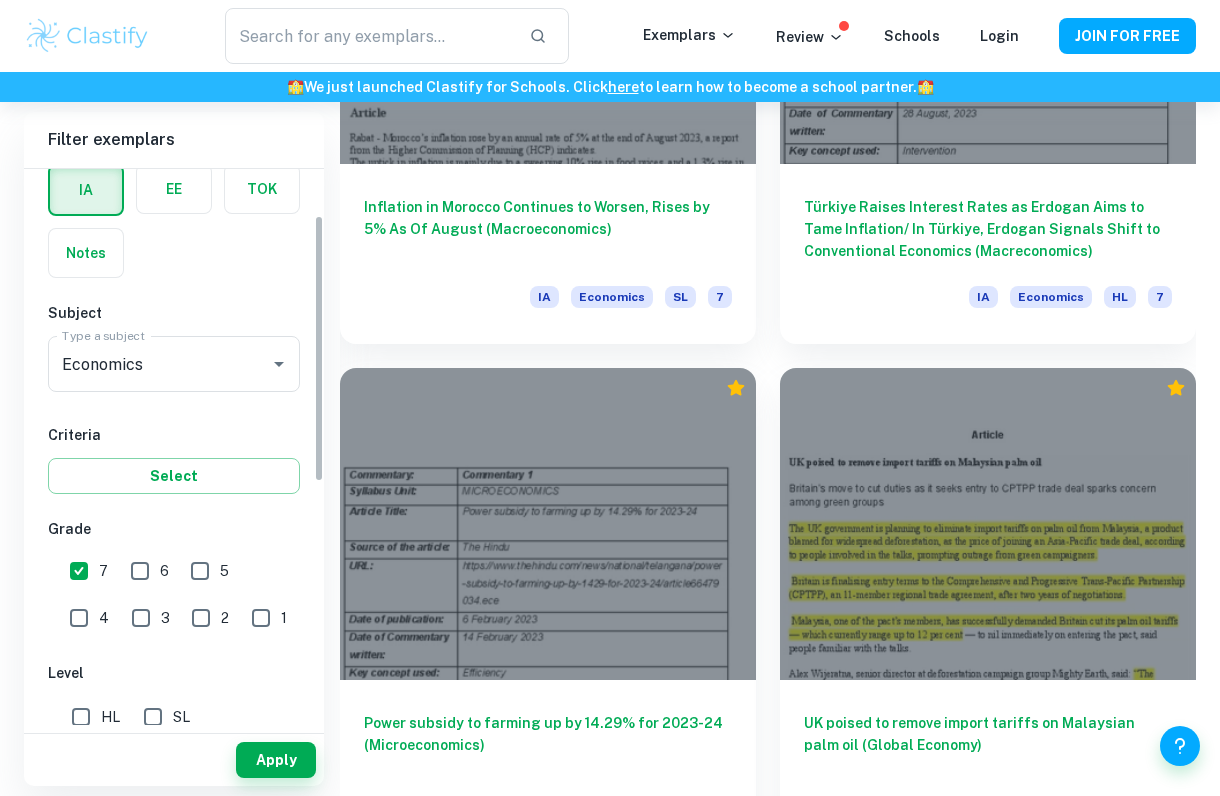 click on "IB College Category IA EE TOK Notes Subject Type a subject Economics Type a subject Criteria Select Grade 7 6 5 4 3 2 1 Level HL SL Session May 2026 May 2025 November 2024 May 2024 November 2023 May 2023 November 2022 May 2022 November 2021 May 2021 Other" at bounding box center [174, 650] 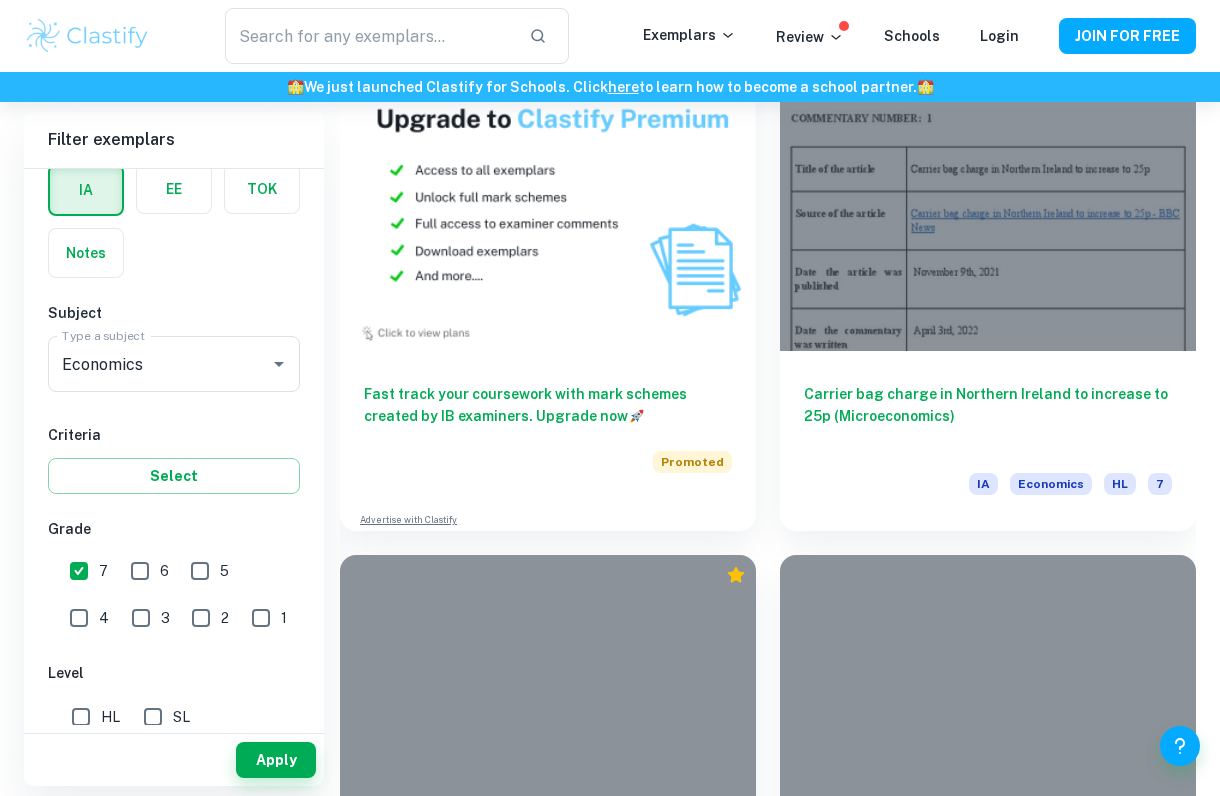 scroll, scrollTop: 14962, scrollLeft: 0, axis: vertical 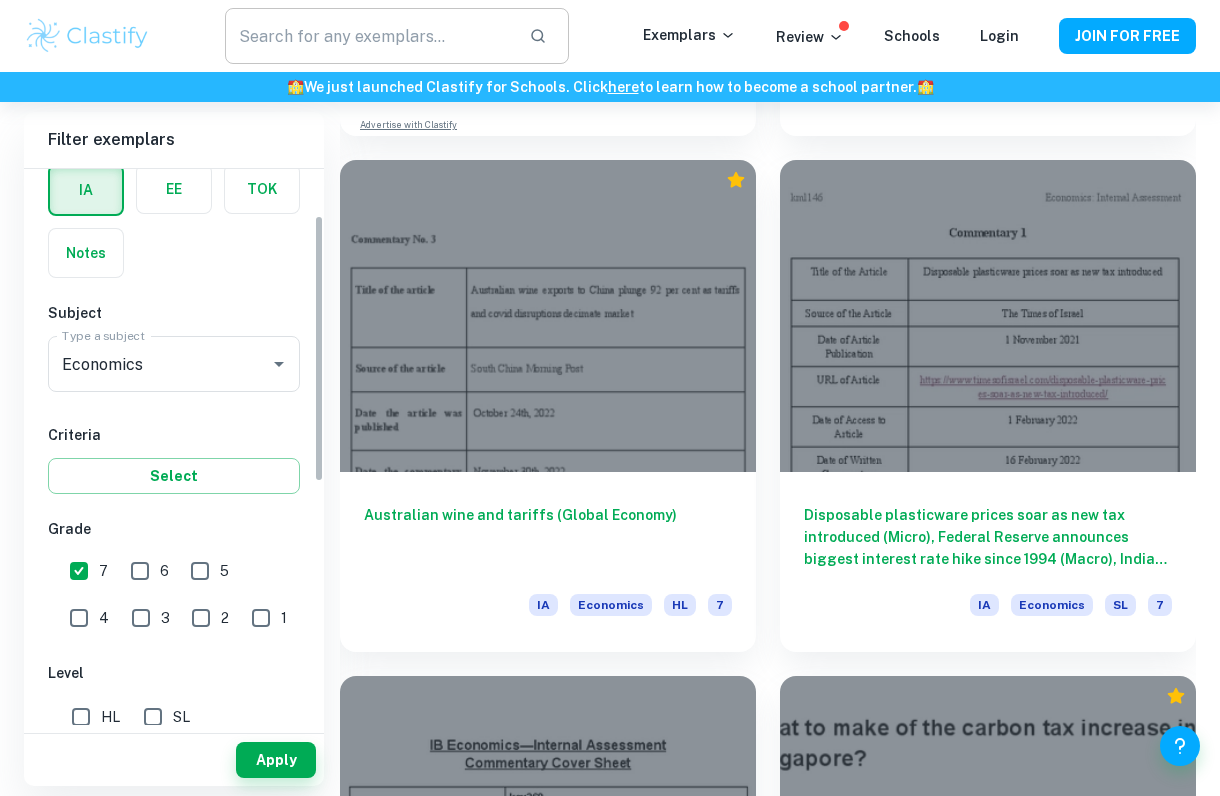 click at bounding box center [369, 36] 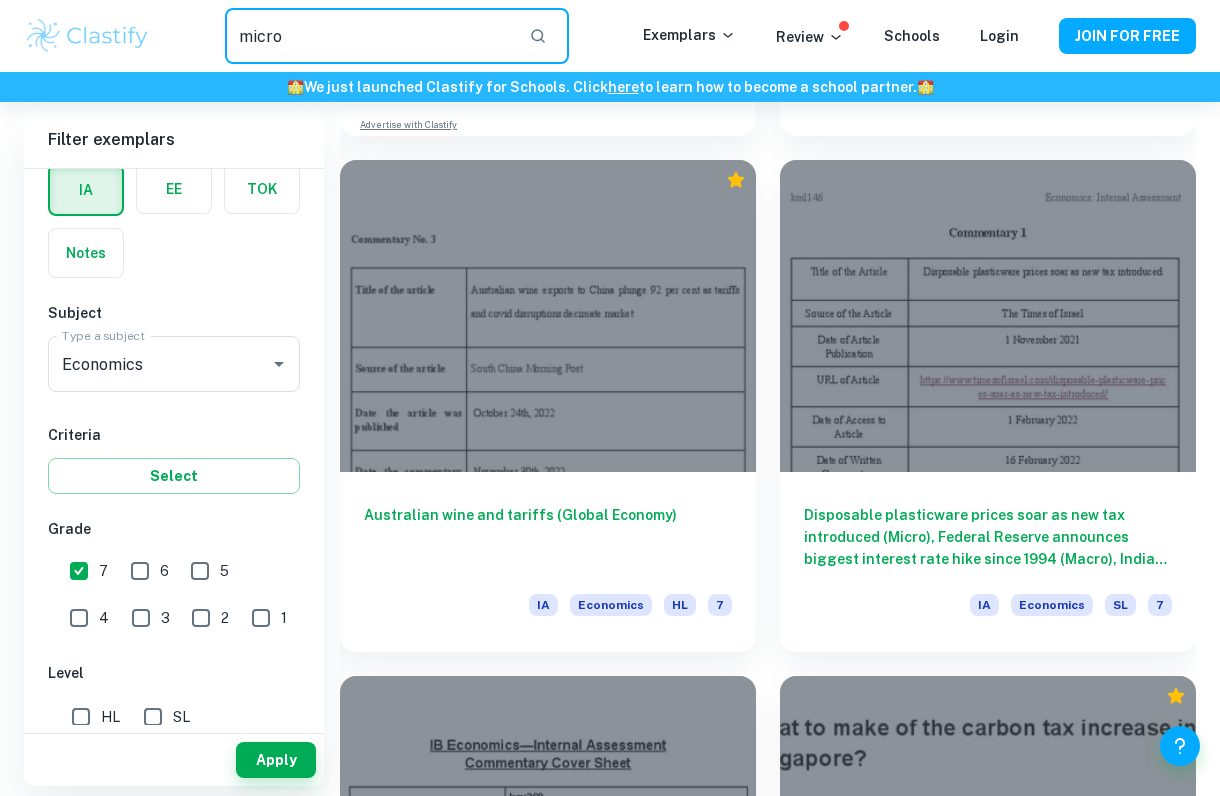 type on "micro" 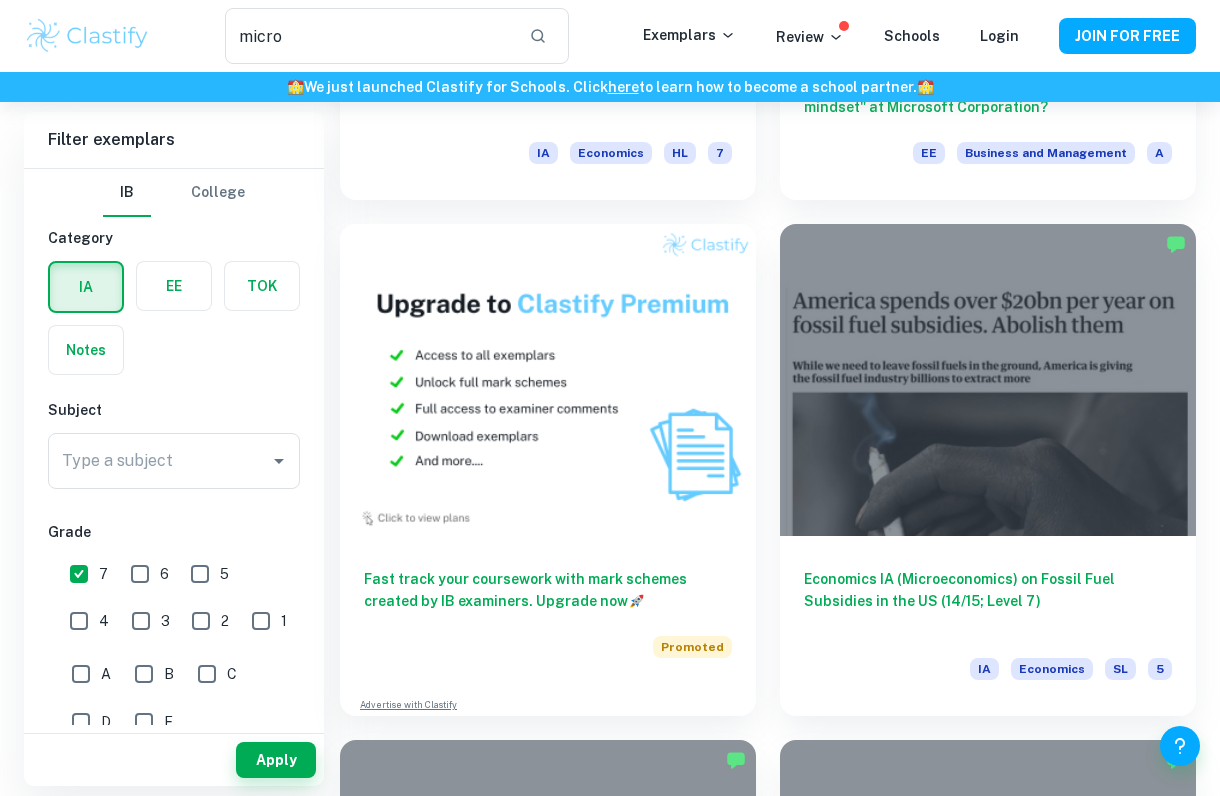 scroll, scrollTop: 1610, scrollLeft: 0, axis: vertical 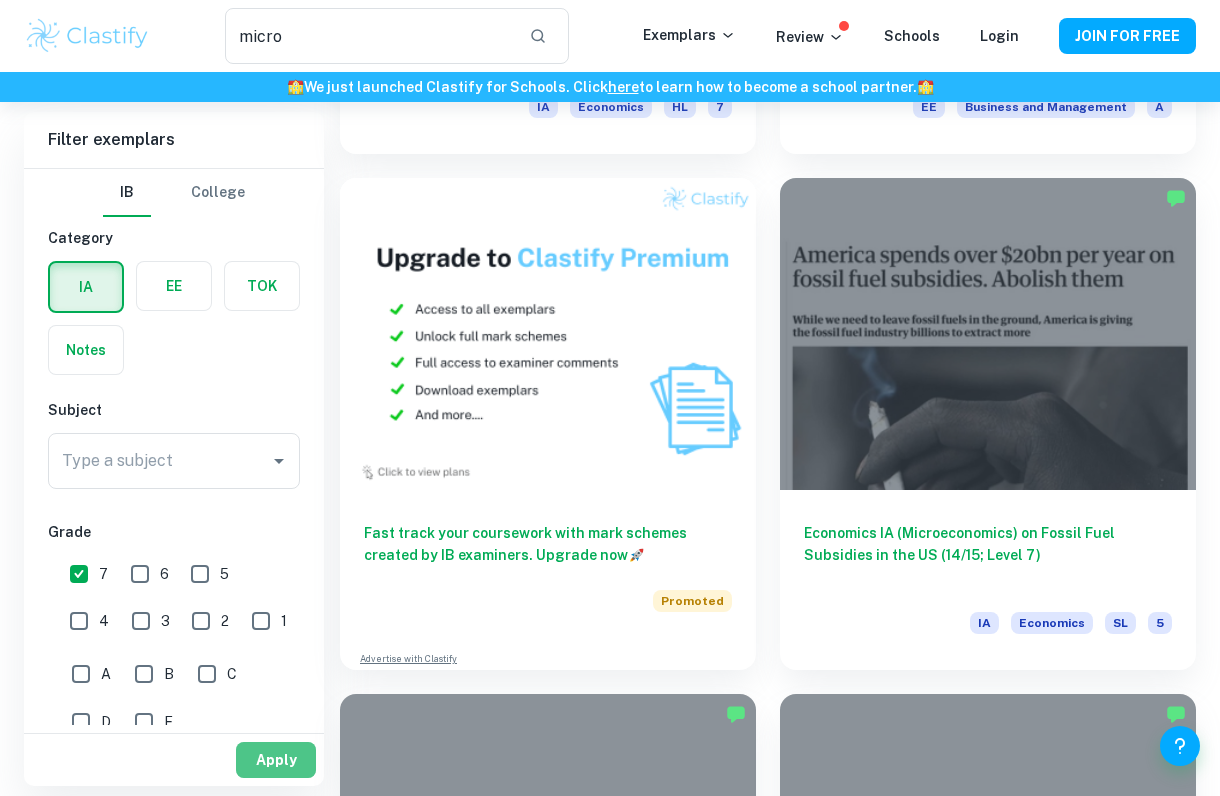 click on "Apply" at bounding box center [276, 760] 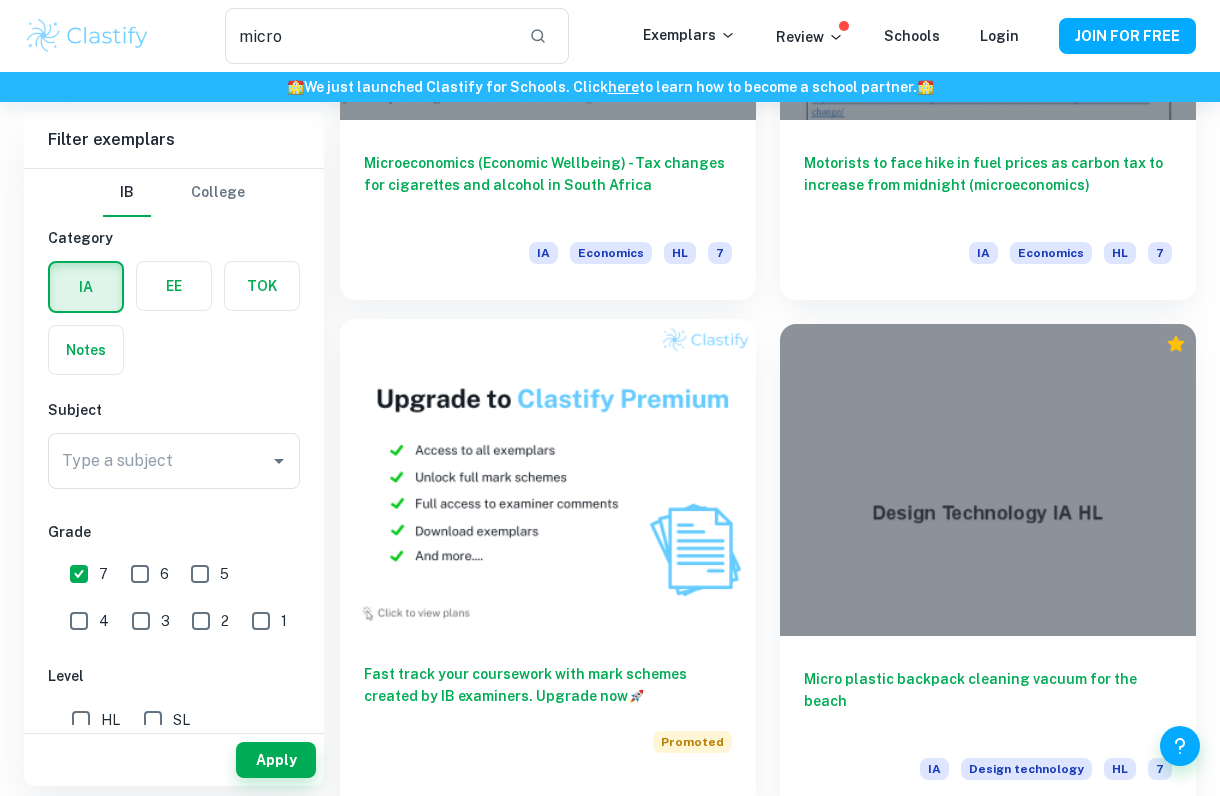 scroll, scrollTop: 5714, scrollLeft: 0, axis: vertical 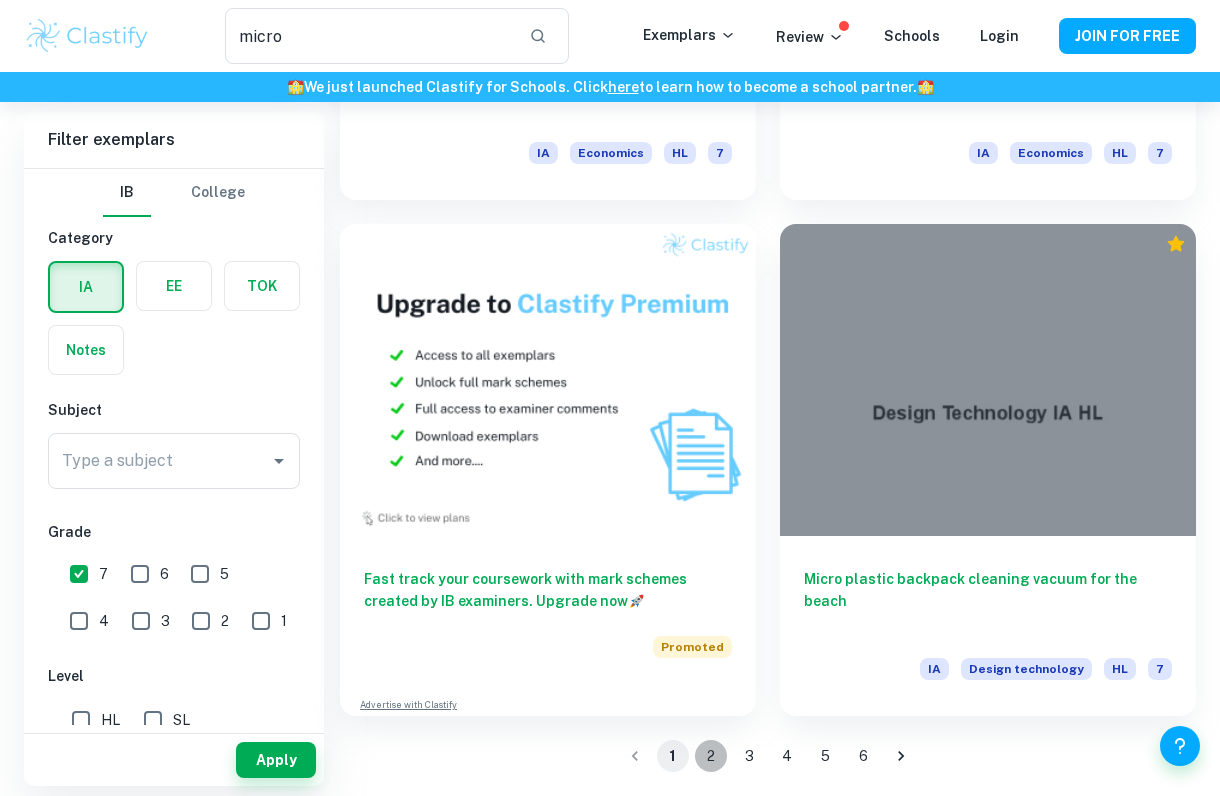 click on "2" at bounding box center (711, 756) 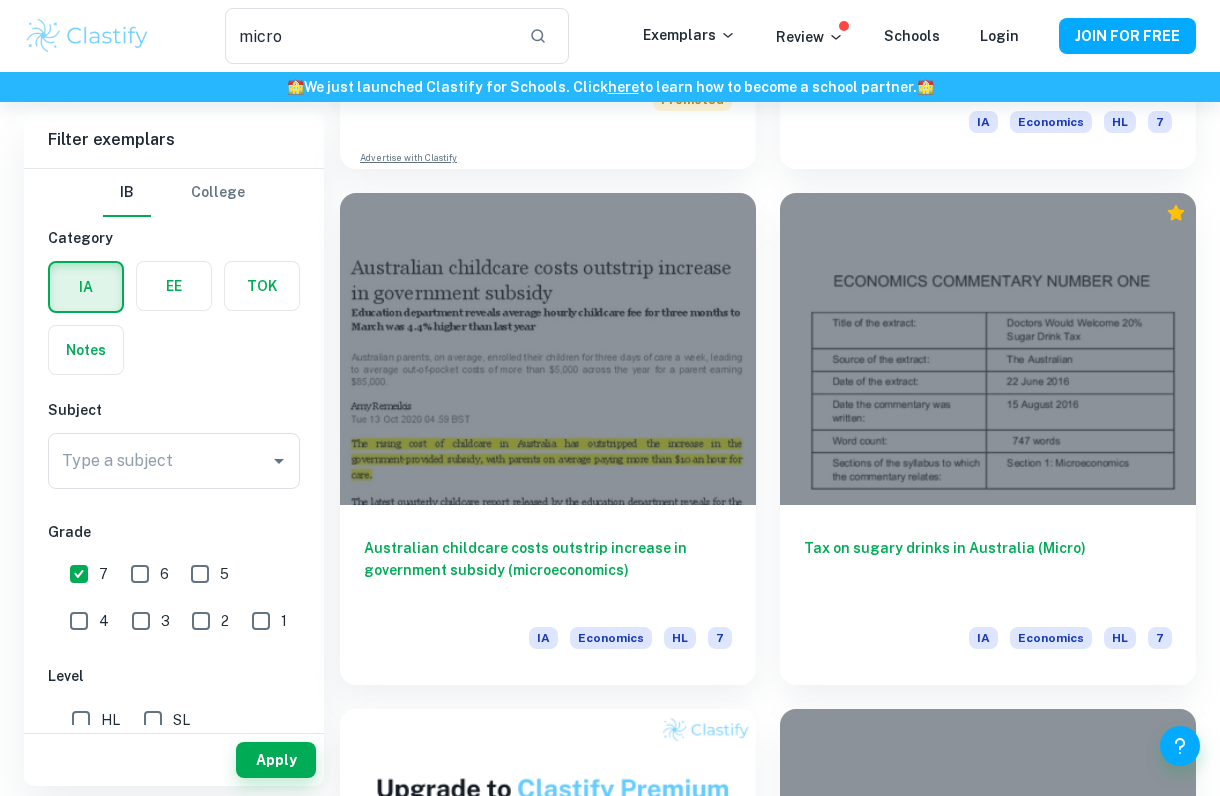 scroll, scrollTop: 1059, scrollLeft: 0, axis: vertical 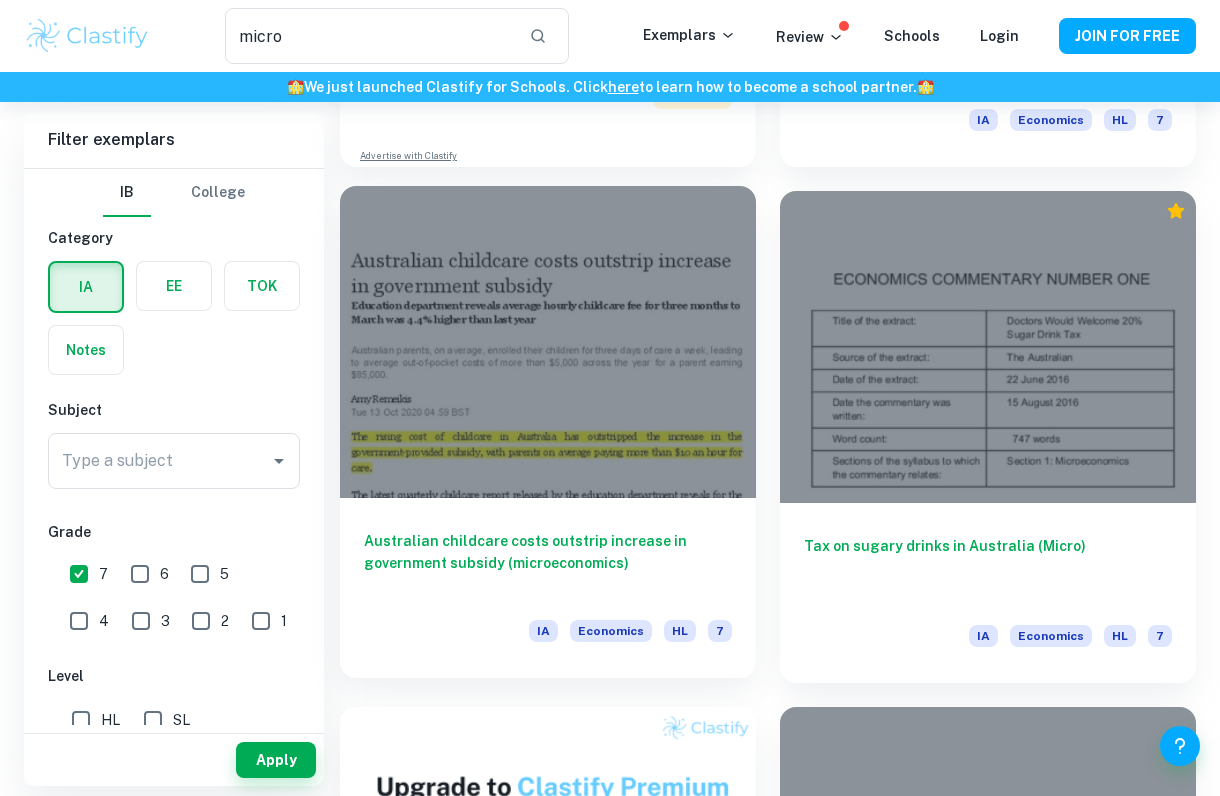 click at bounding box center (548, 342) 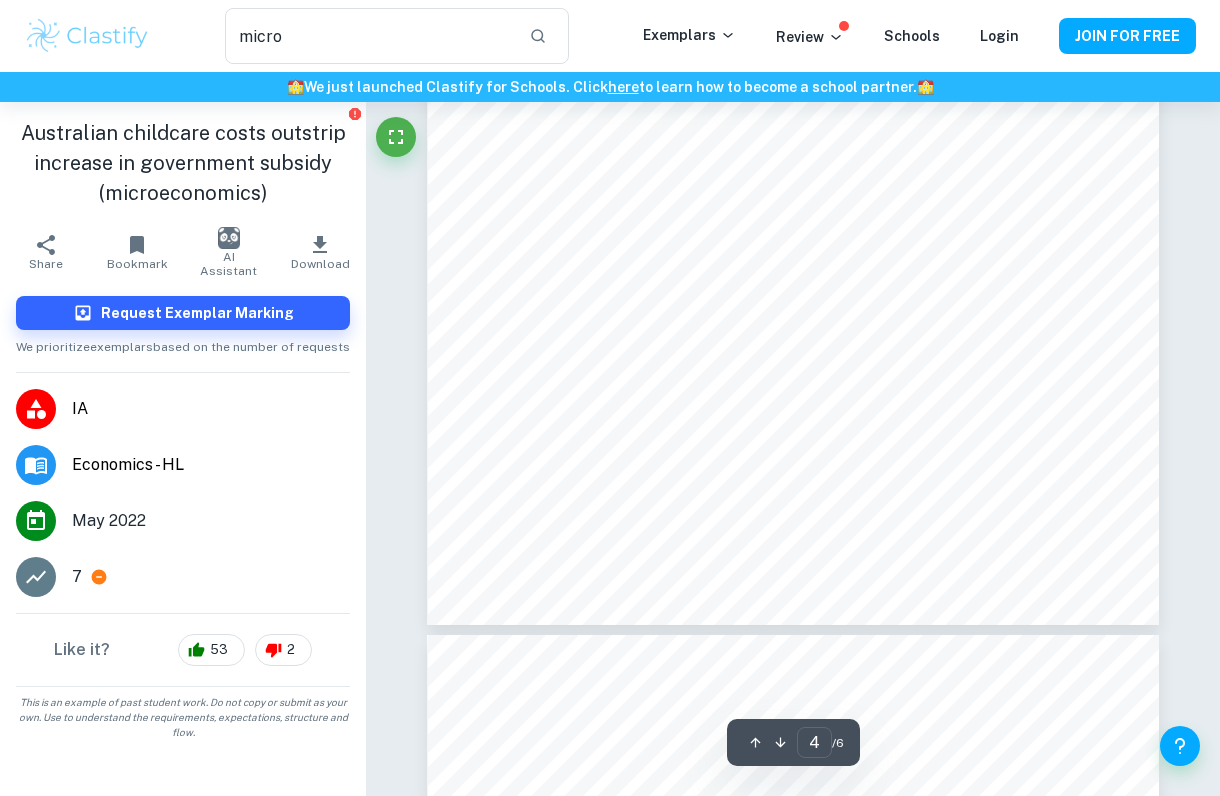 scroll, scrollTop: 3905, scrollLeft: 0, axis: vertical 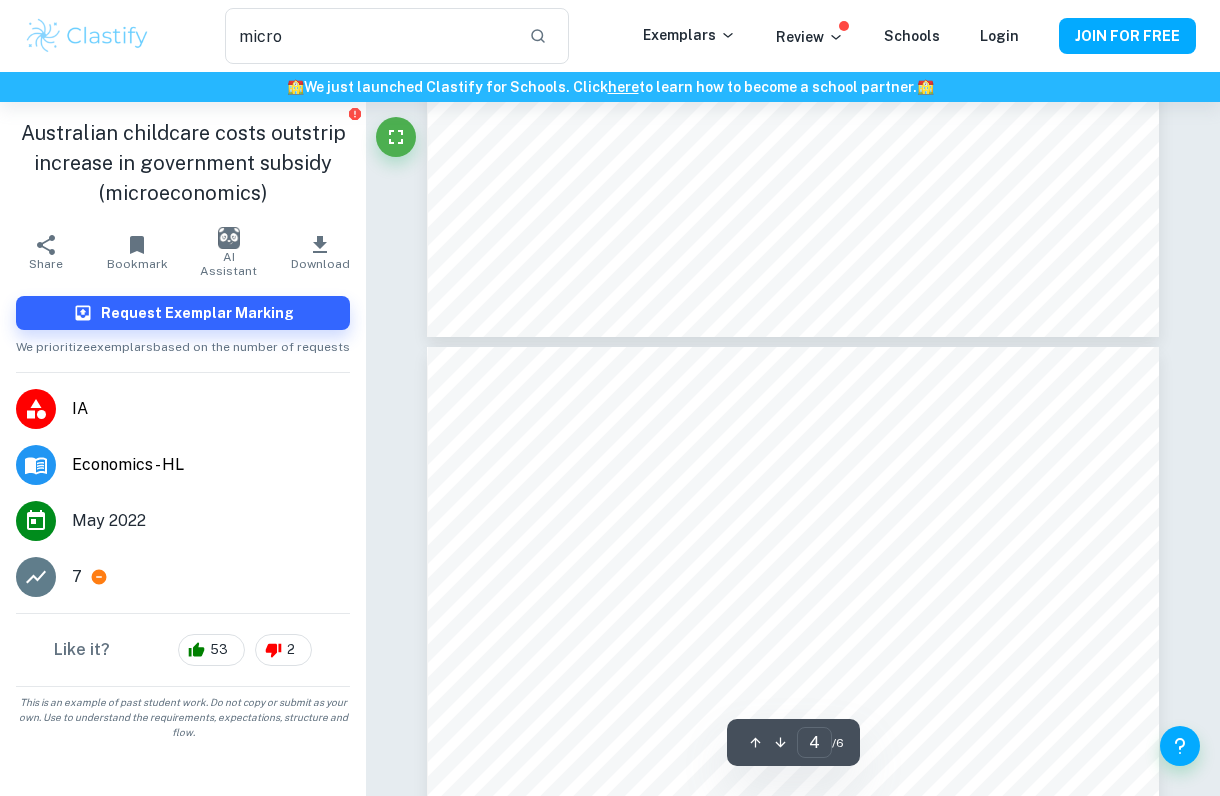 type on "3" 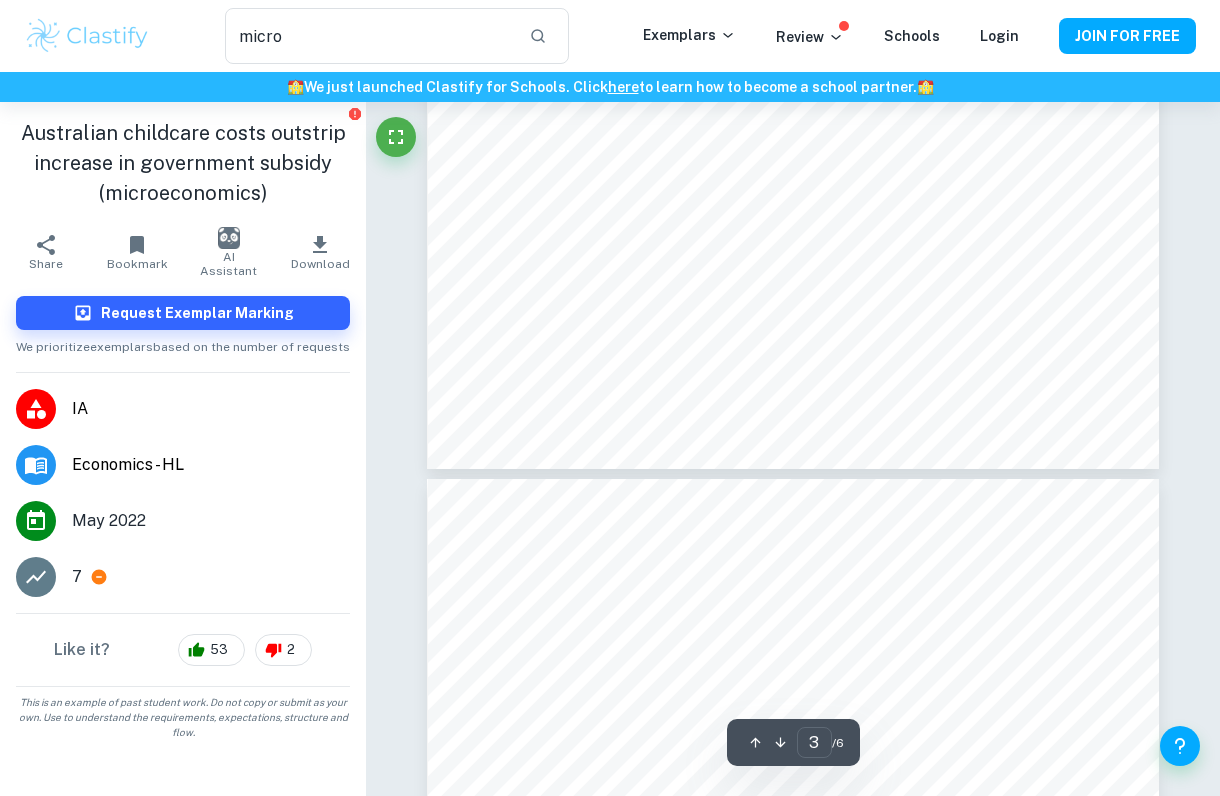 scroll, scrollTop: 3011, scrollLeft: 0, axis: vertical 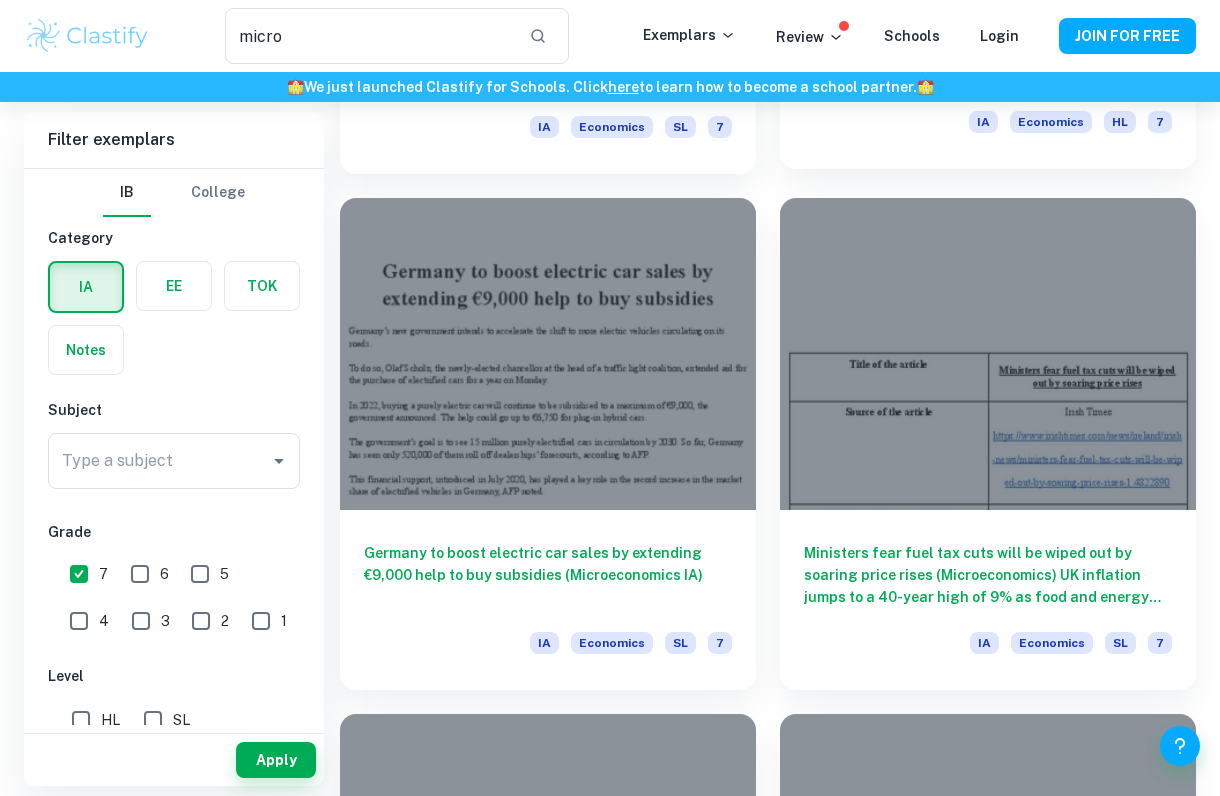 click on "IA Economics HL 7" at bounding box center (988, 128) 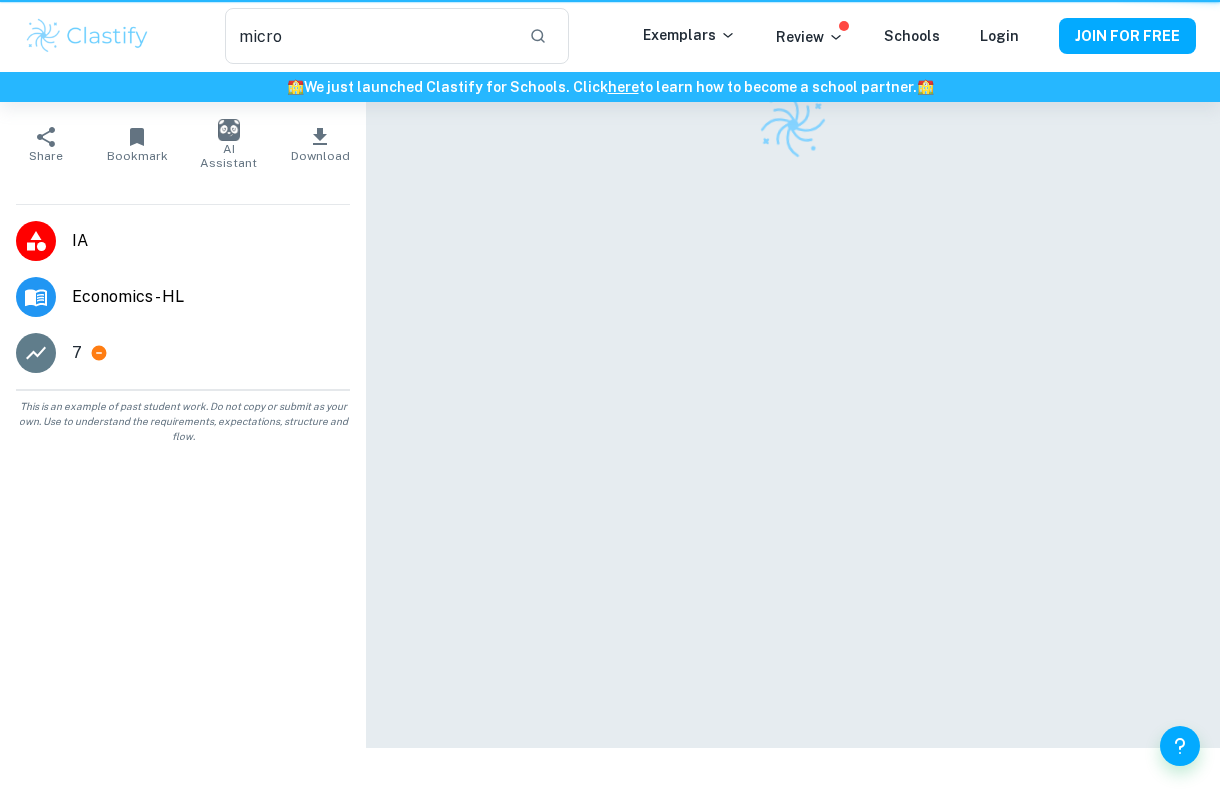 scroll, scrollTop: 0, scrollLeft: 0, axis: both 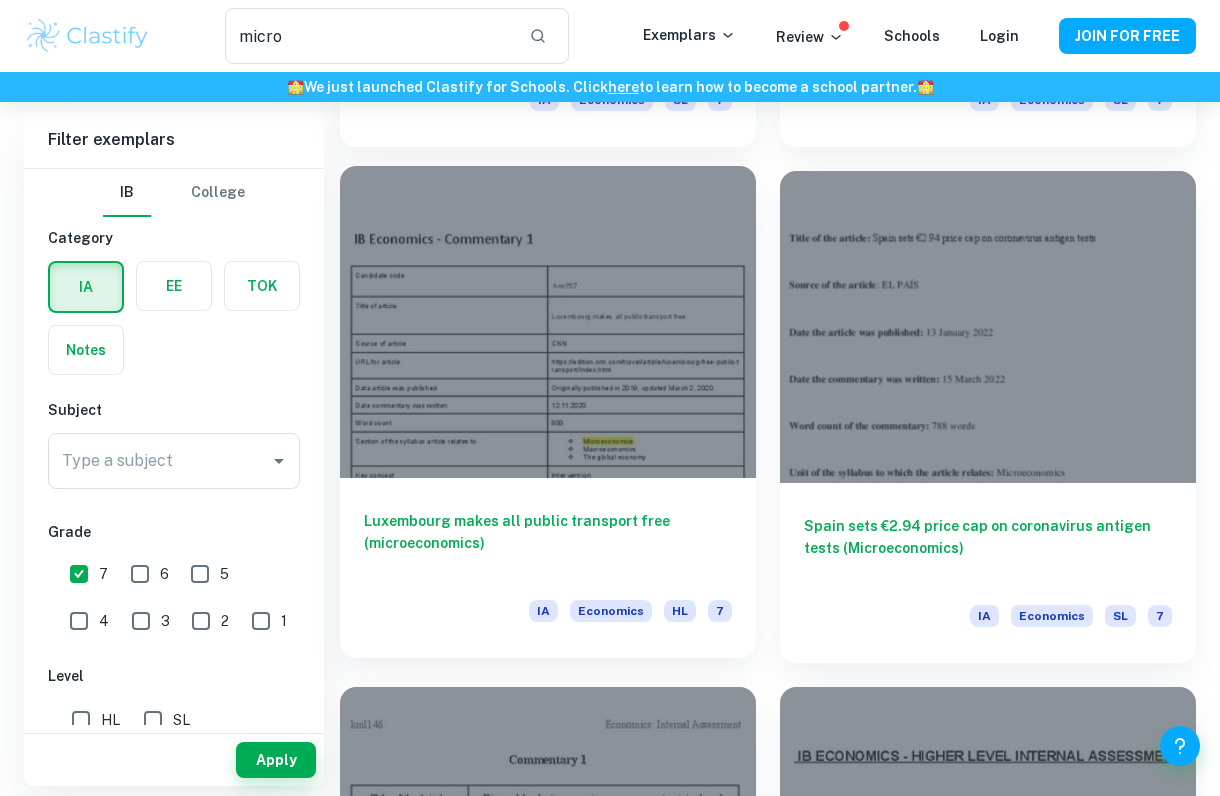 click at bounding box center (548, 322) 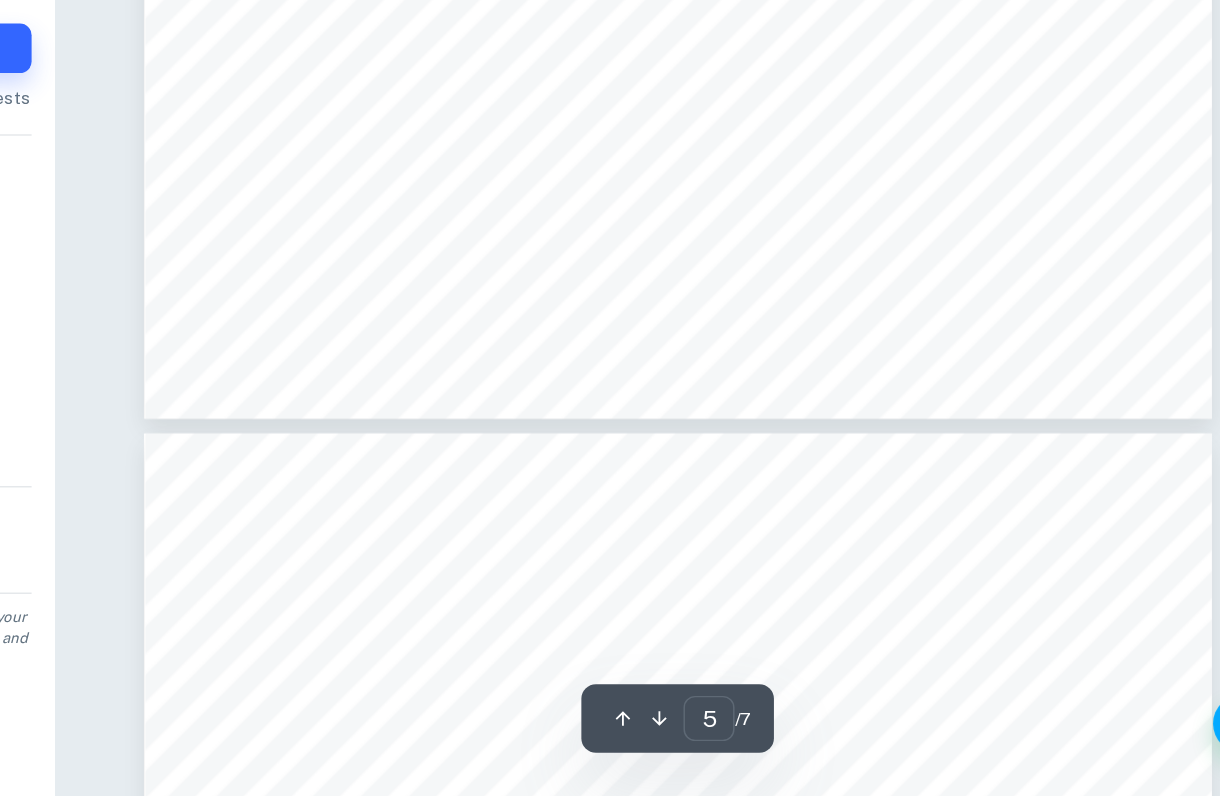 scroll, scrollTop: 5044, scrollLeft: 0, axis: vertical 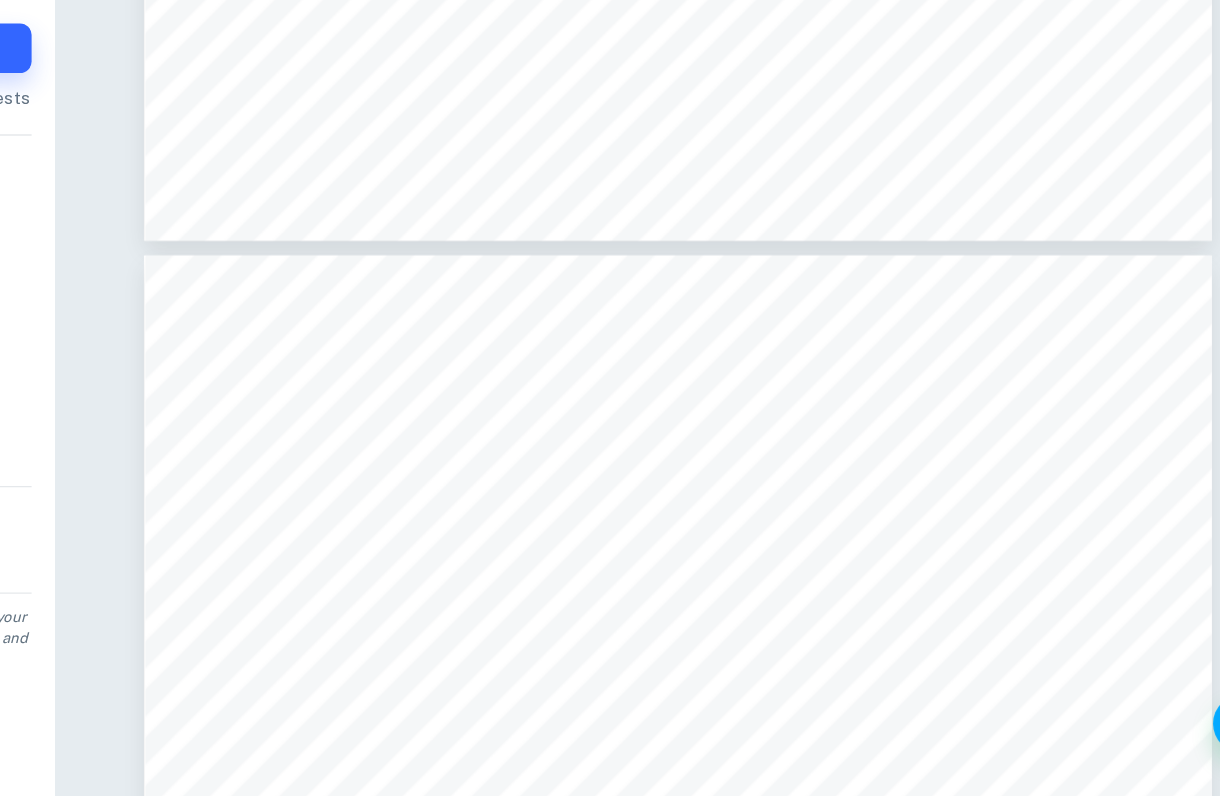 type on "6" 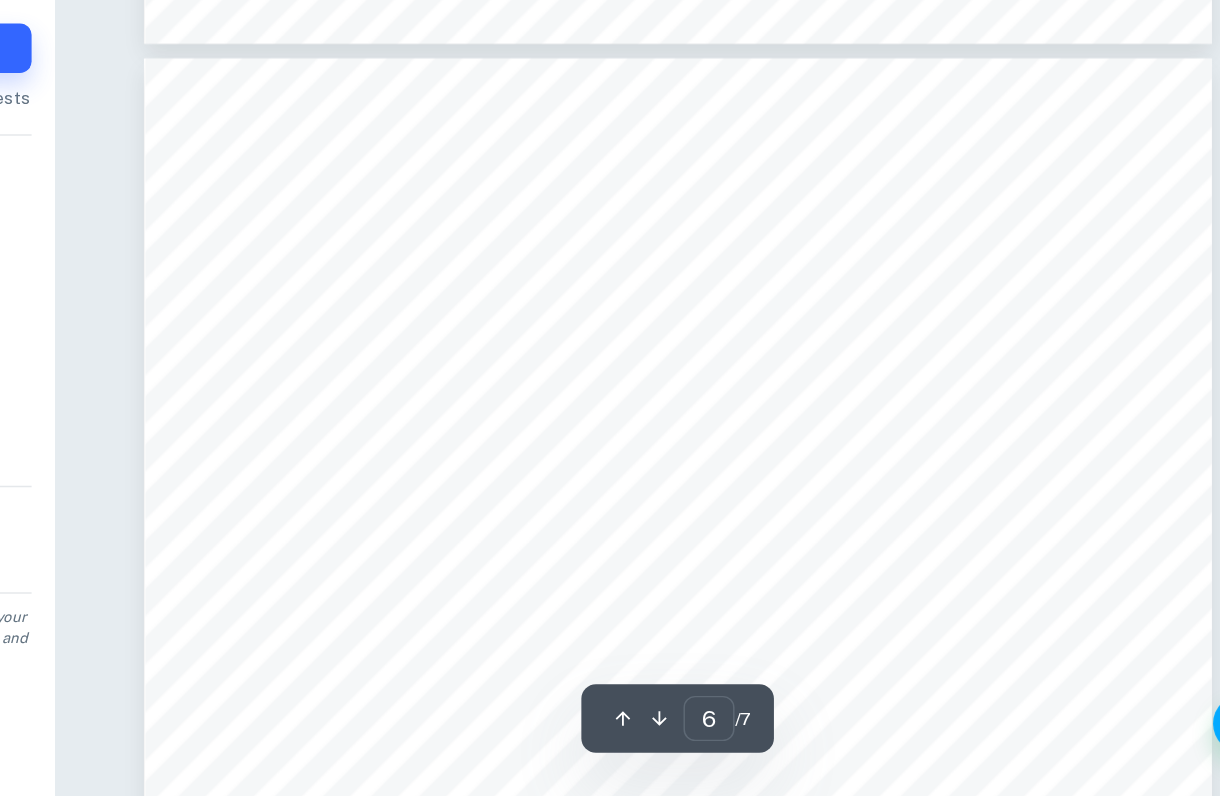 scroll, scrollTop: 5507, scrollLeft: 0, axis: vertical 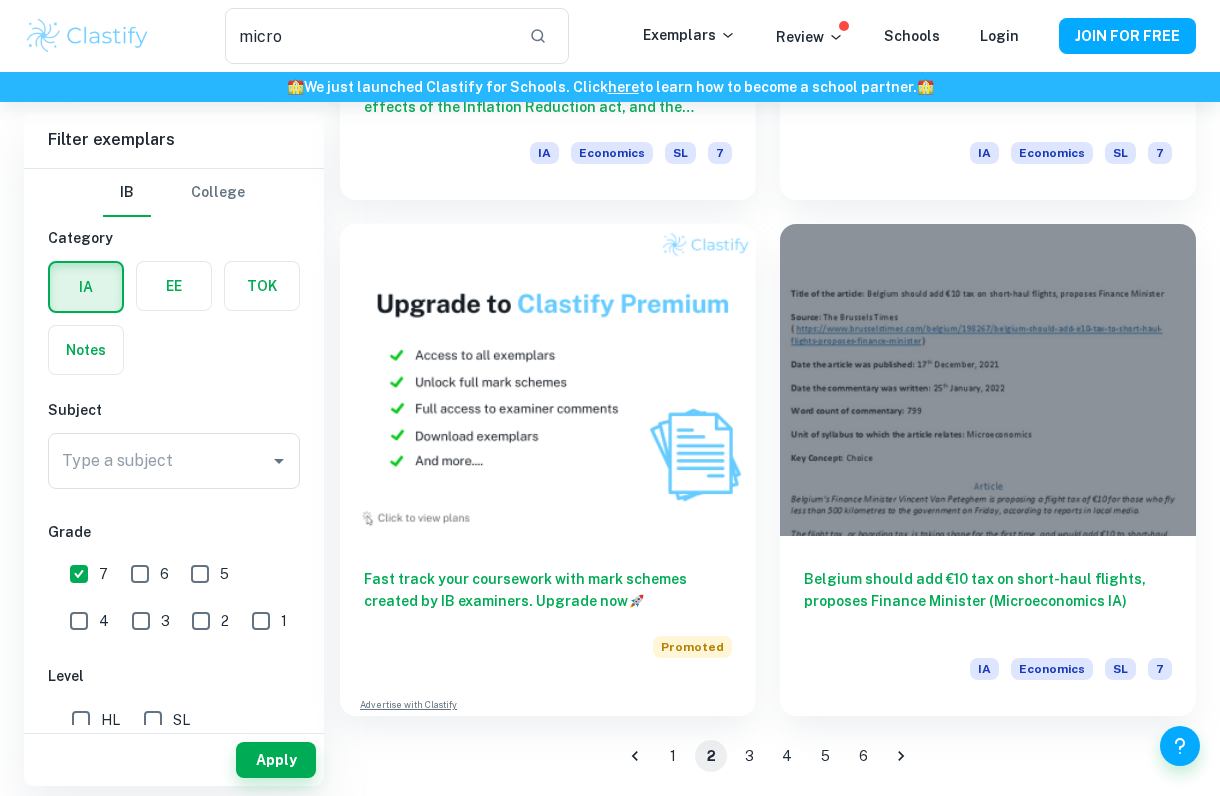 click on "3" at bounding box center [749, 756] 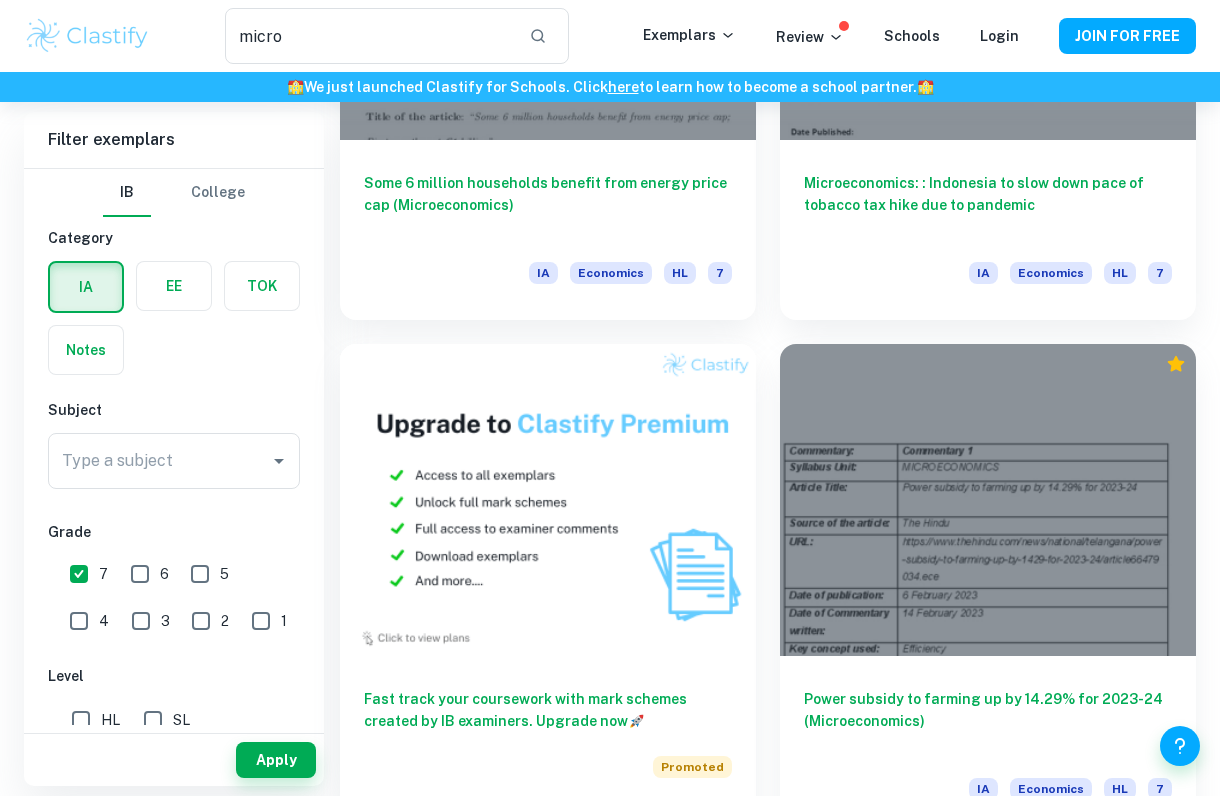 scroll, scrollTop: 5692, scrollLeft: 0, axis: vertical 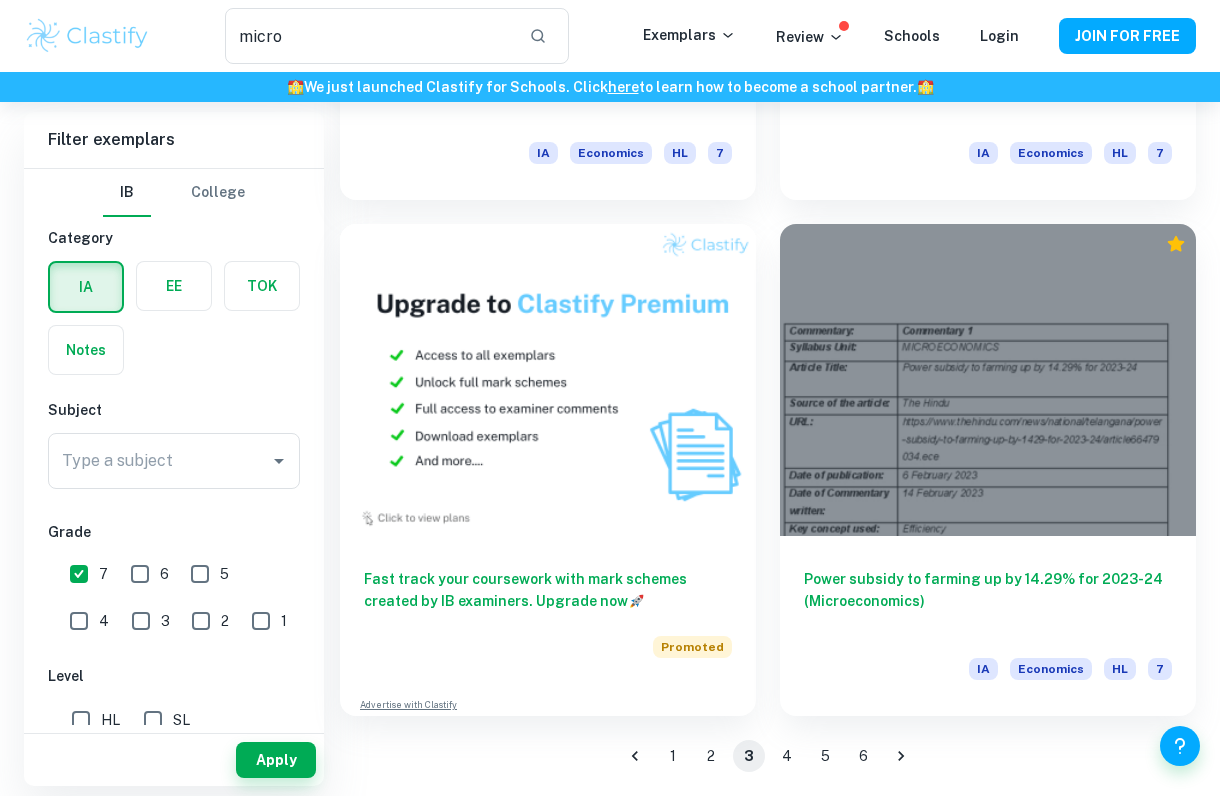 click on "5" at bounding box center (825, 756) 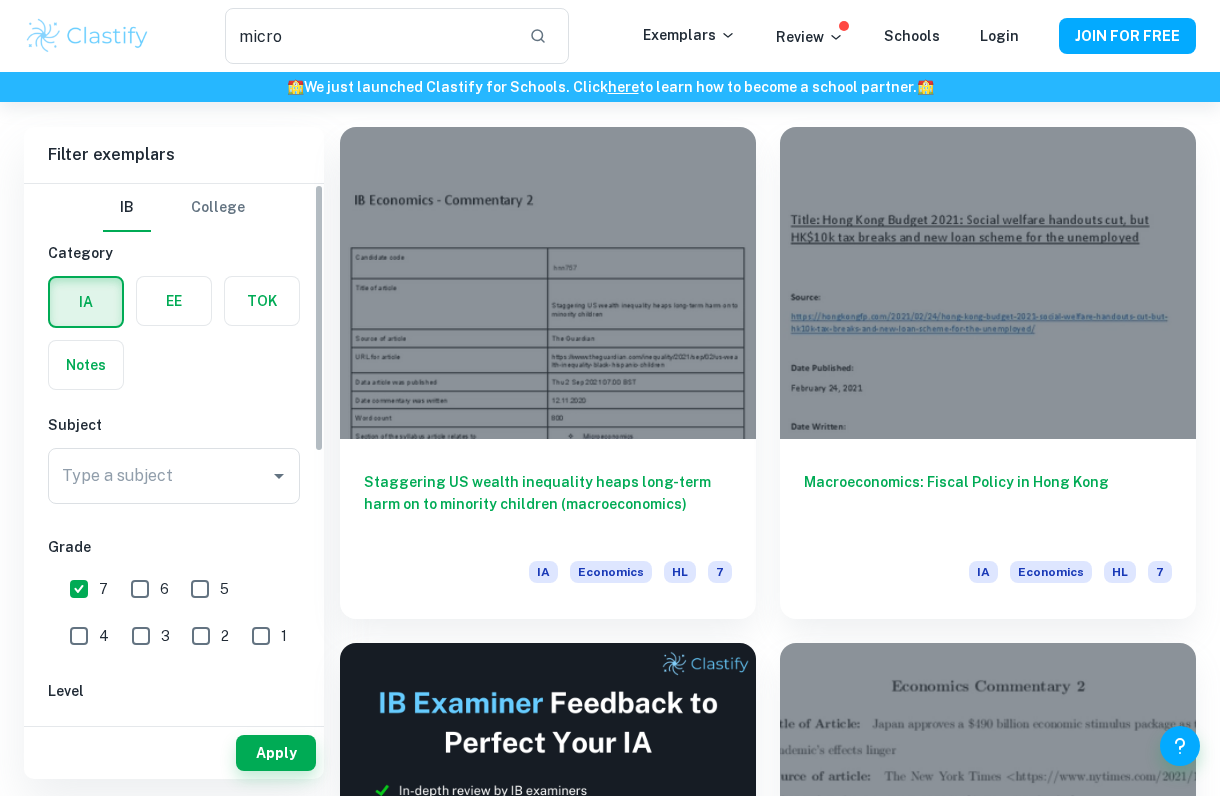 scroll, scrollTop: 92, scrollLeft: 0, axis: vertical 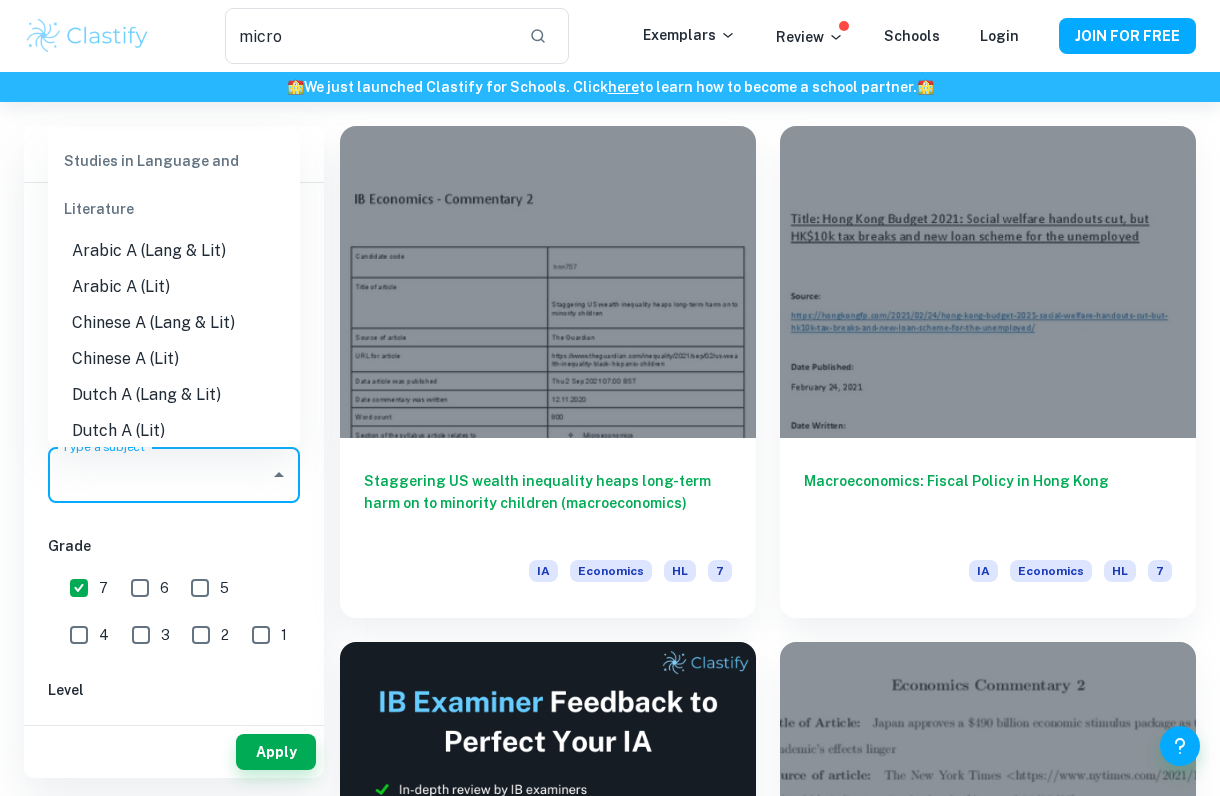 click on "Type a subject" at bounding box center [159, 475] 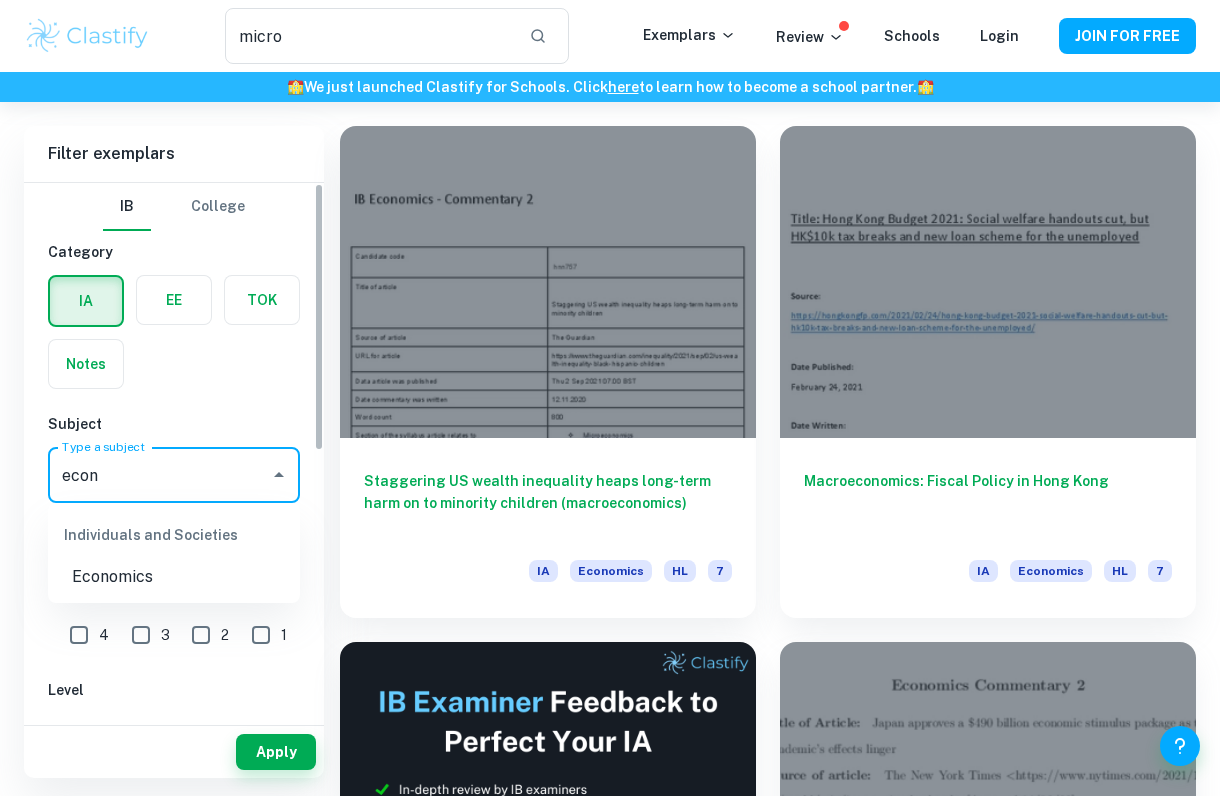 click on "Economics" at bounding box center (174, 577) 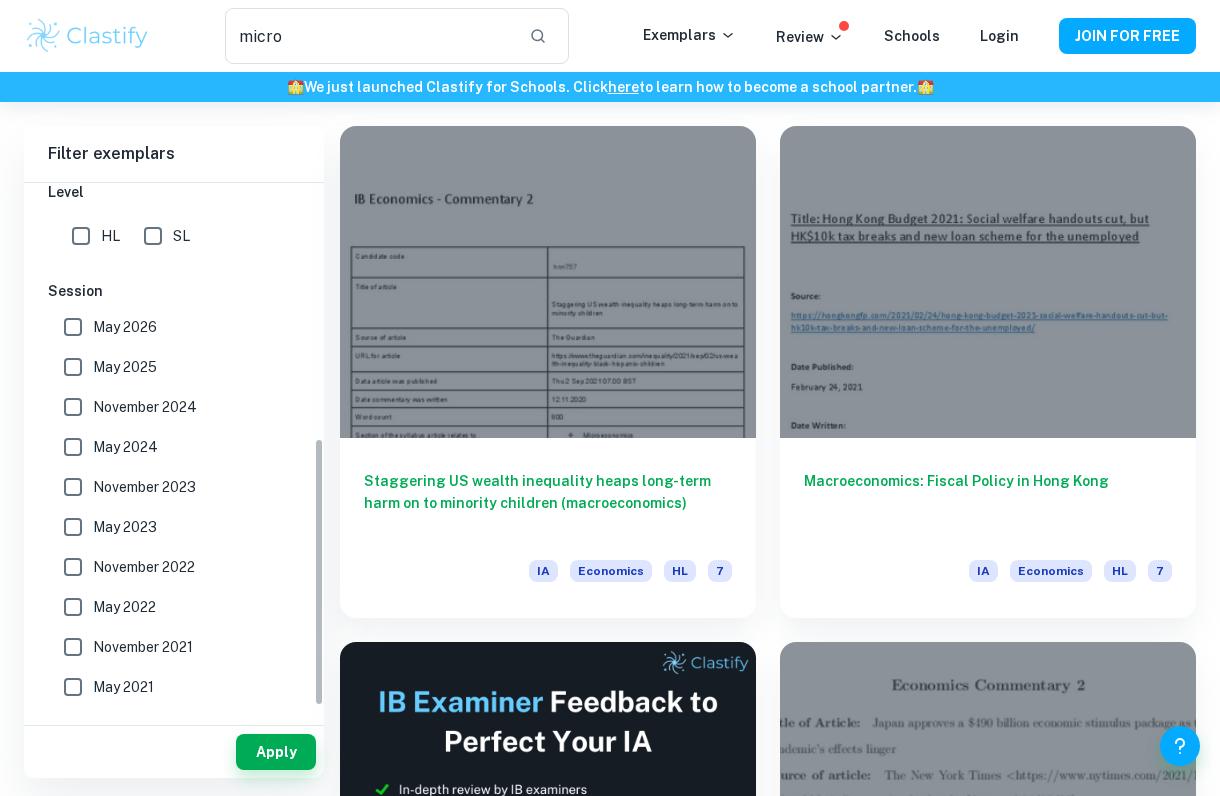 scroll, scrollTop: 528, scrollLeft: 0, axis: vertical 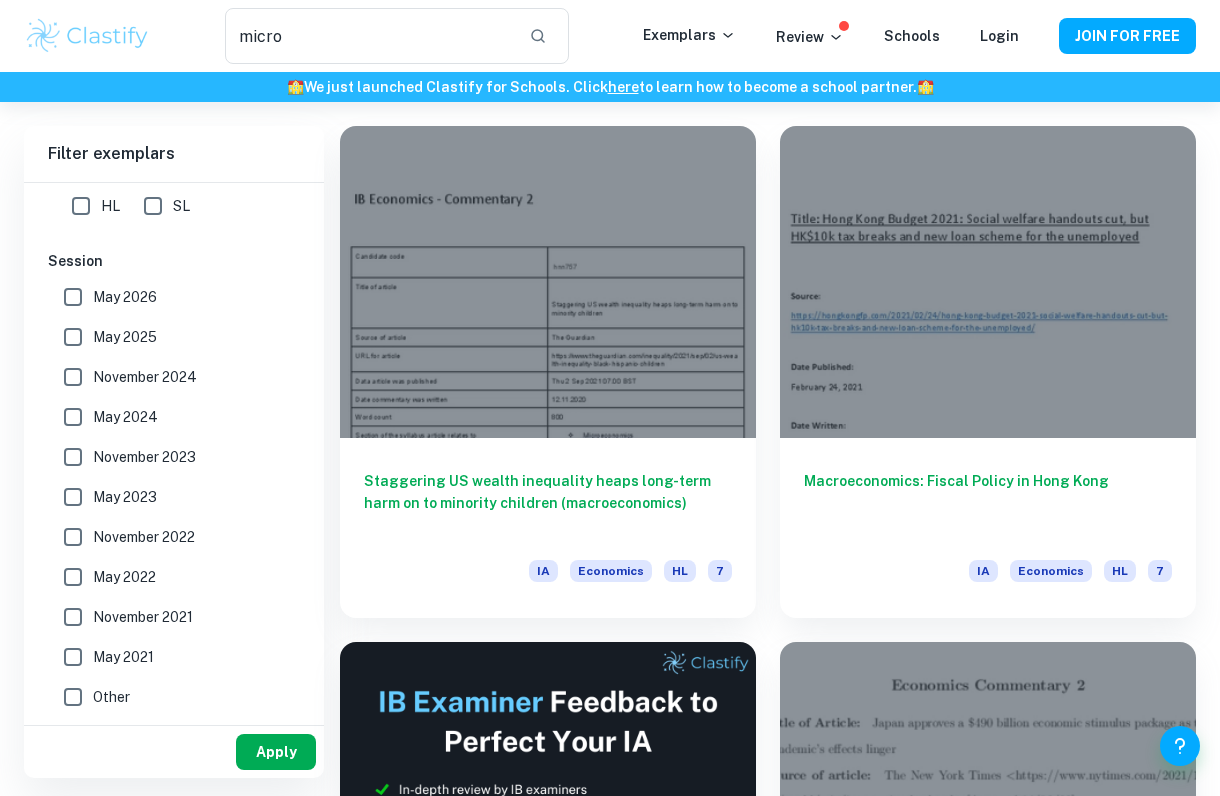 type on "Economics" 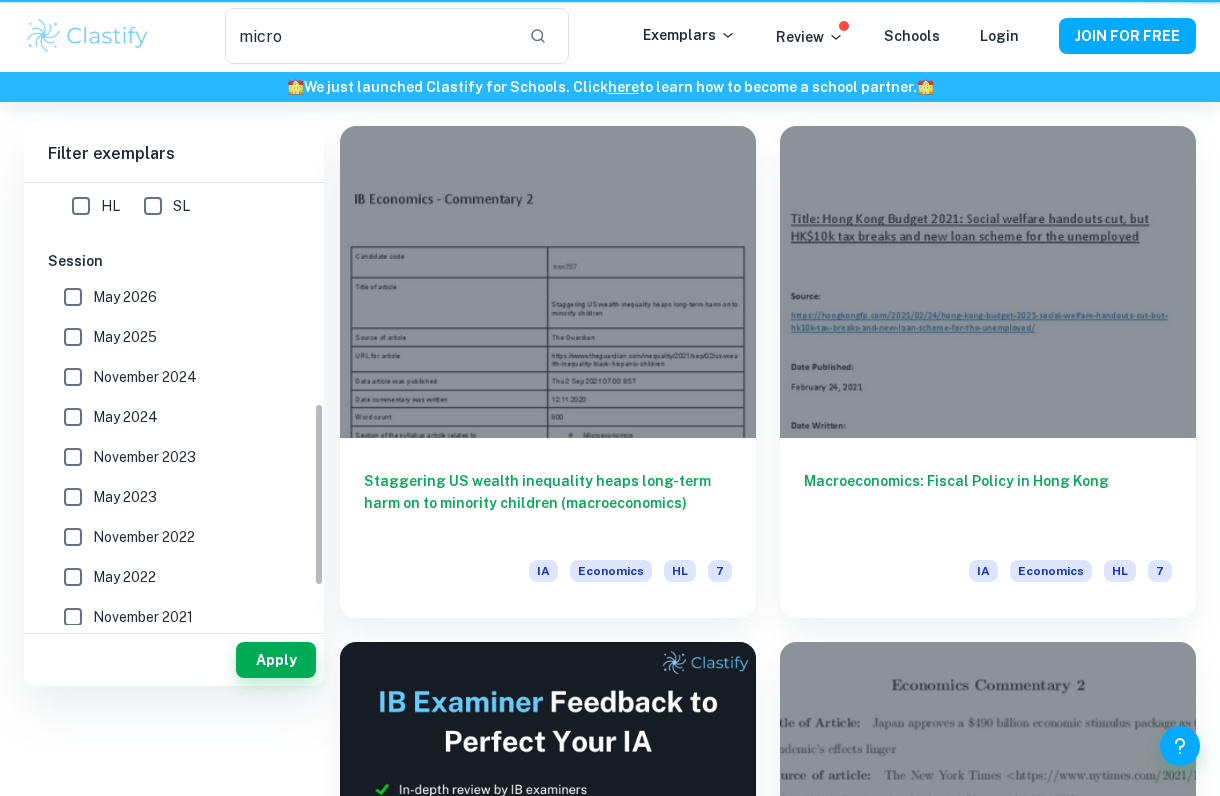 scroll, scrollTop: 0, scrollLeft: 0, axis: both 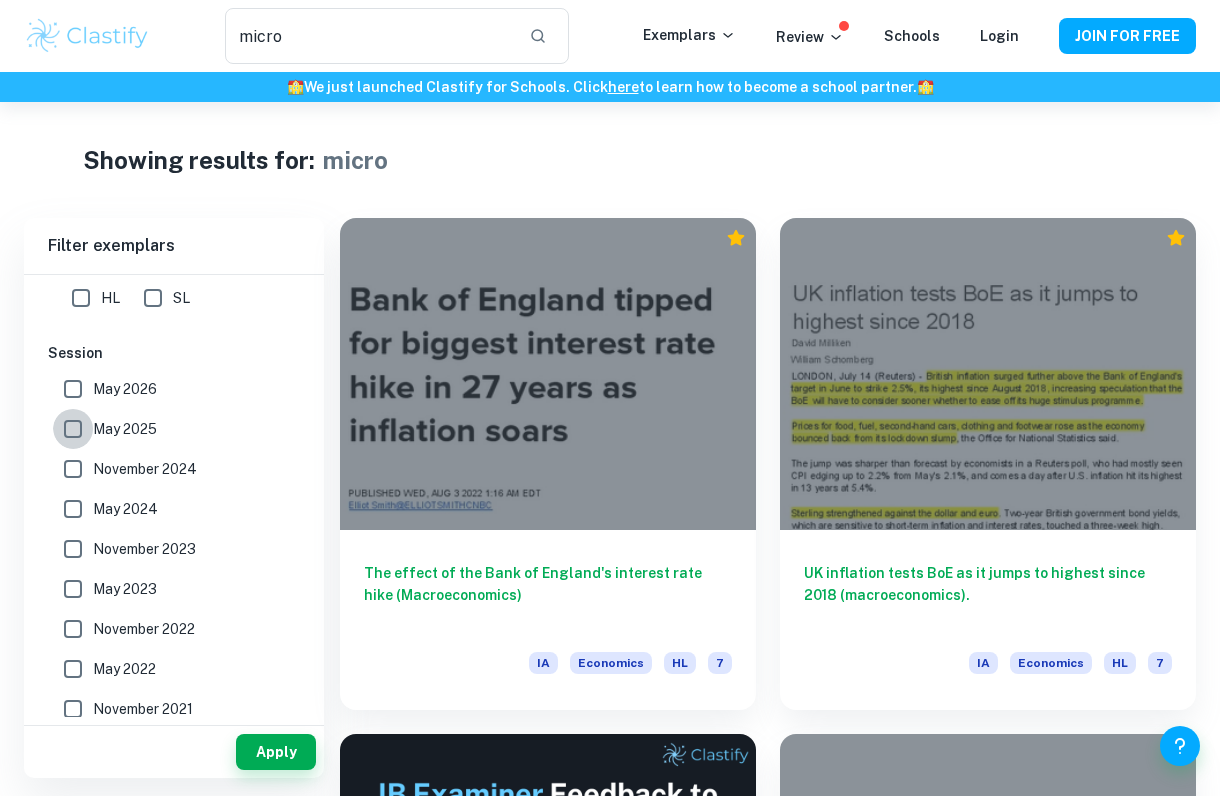 click on "May 2025" at bounding box center (73, 429) 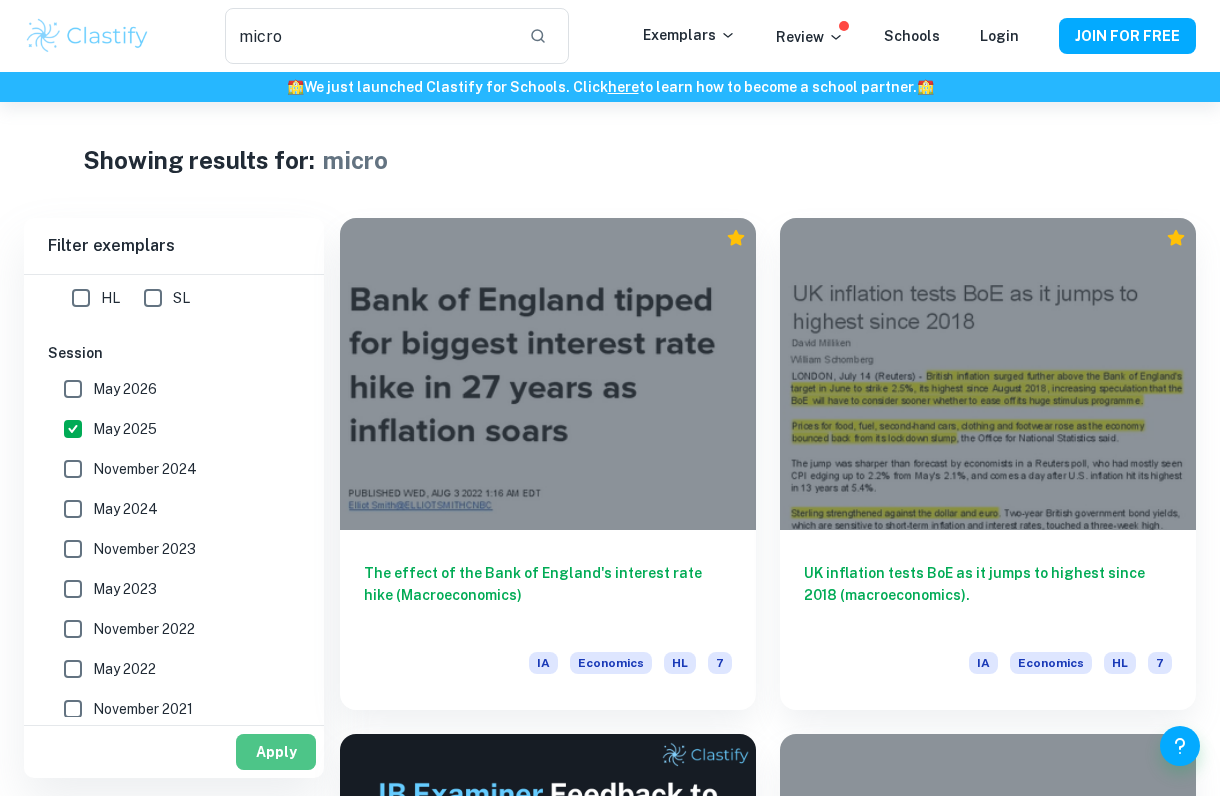 click on "Apply" at bounding box center (276, 752) 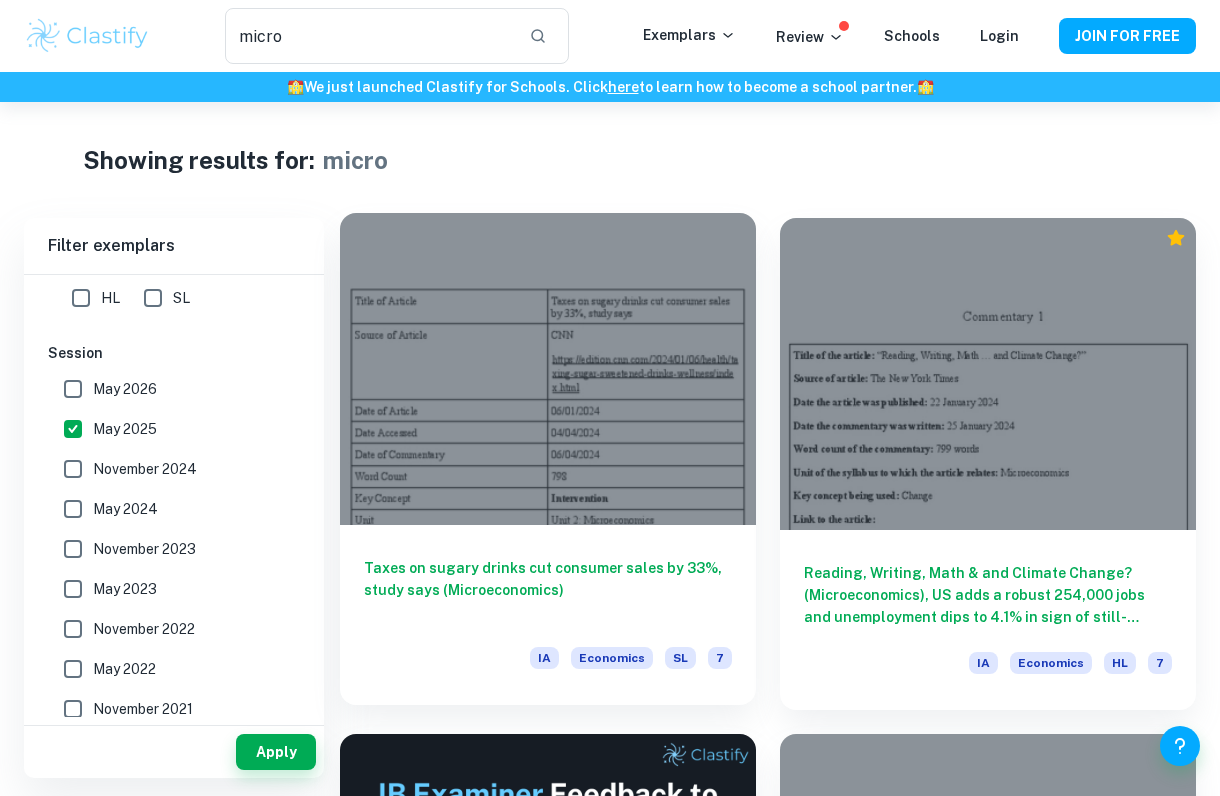 scroll, scrollTop: 158, scrollLeft: 0, axis: vertical 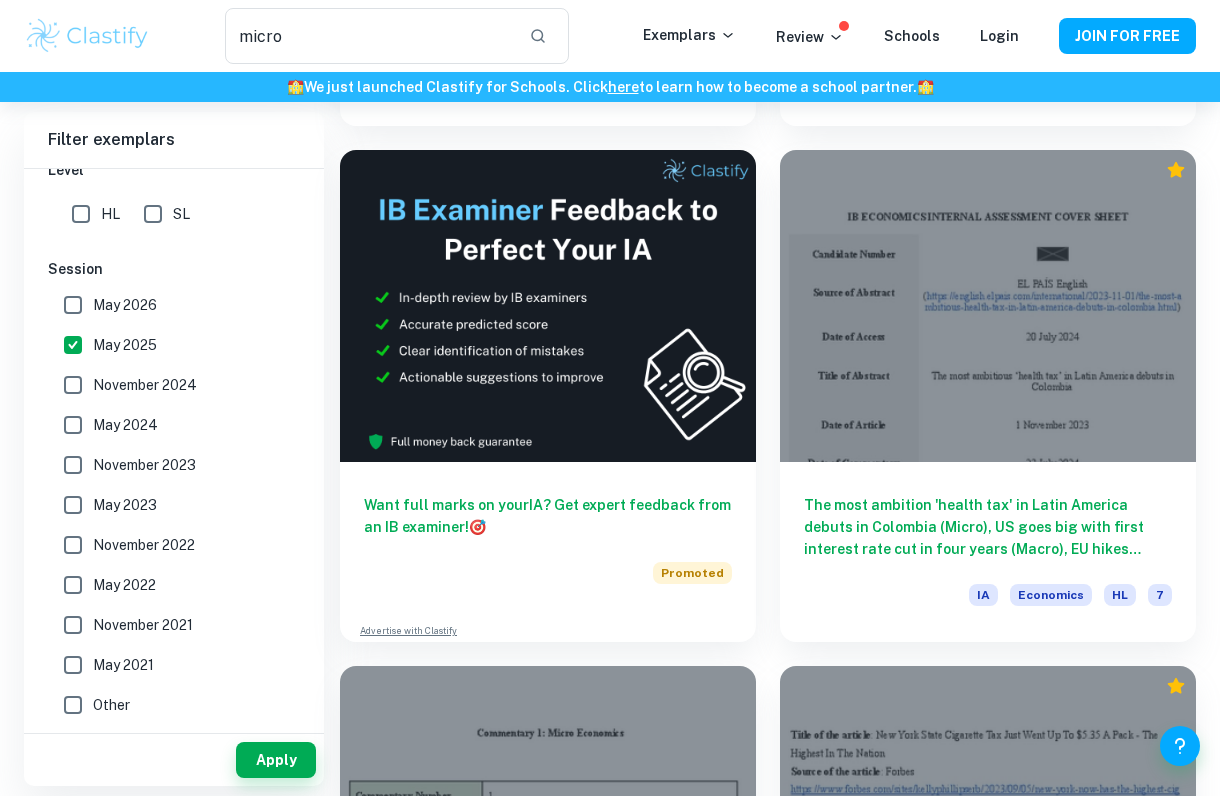 click on "May 2026" at bounding box center [73, 305] 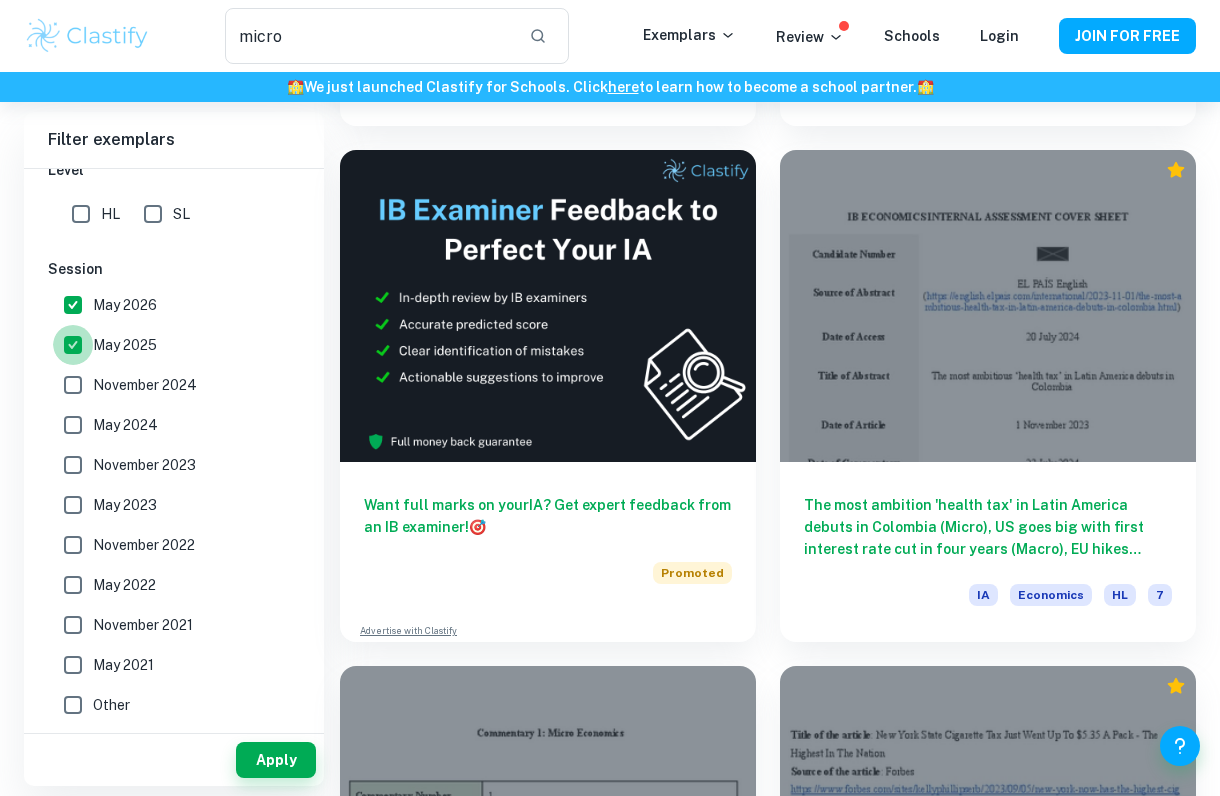click on "May 2025" at bounding box center (73, 345) 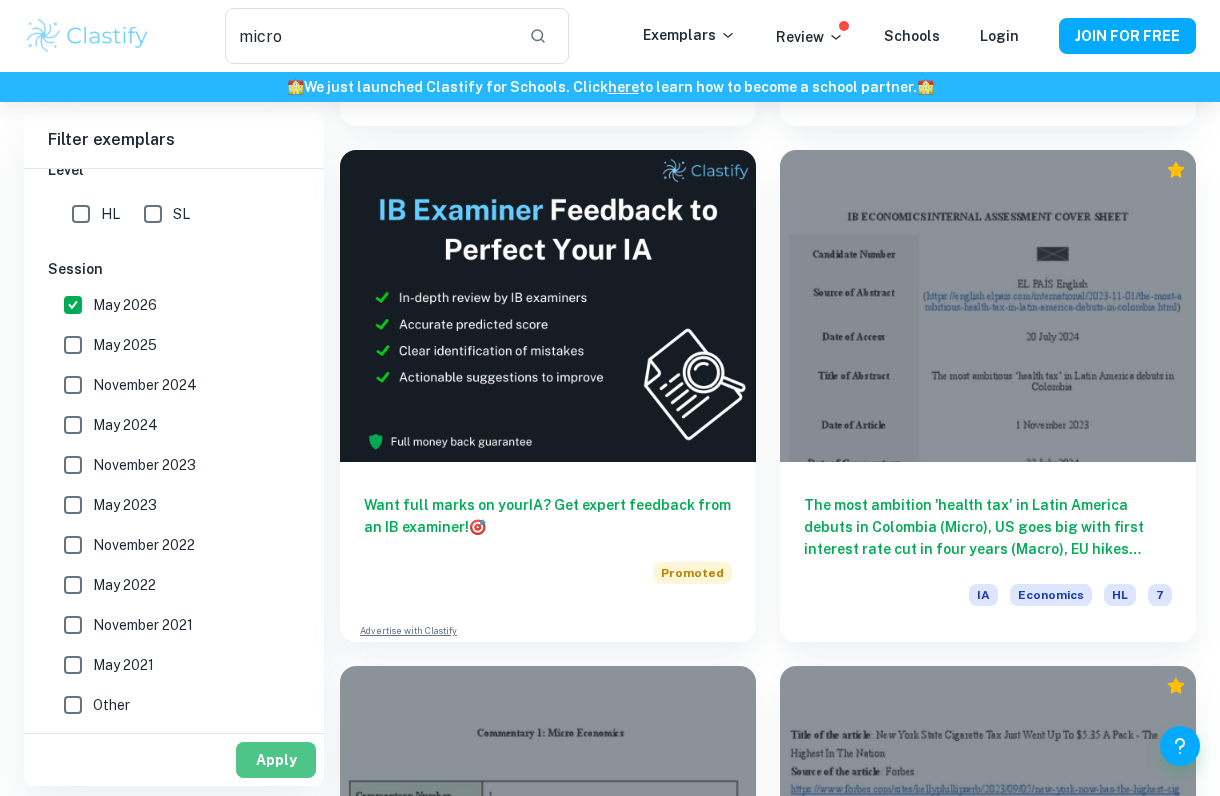 click on "Apply" at bounding box center (276, 760) 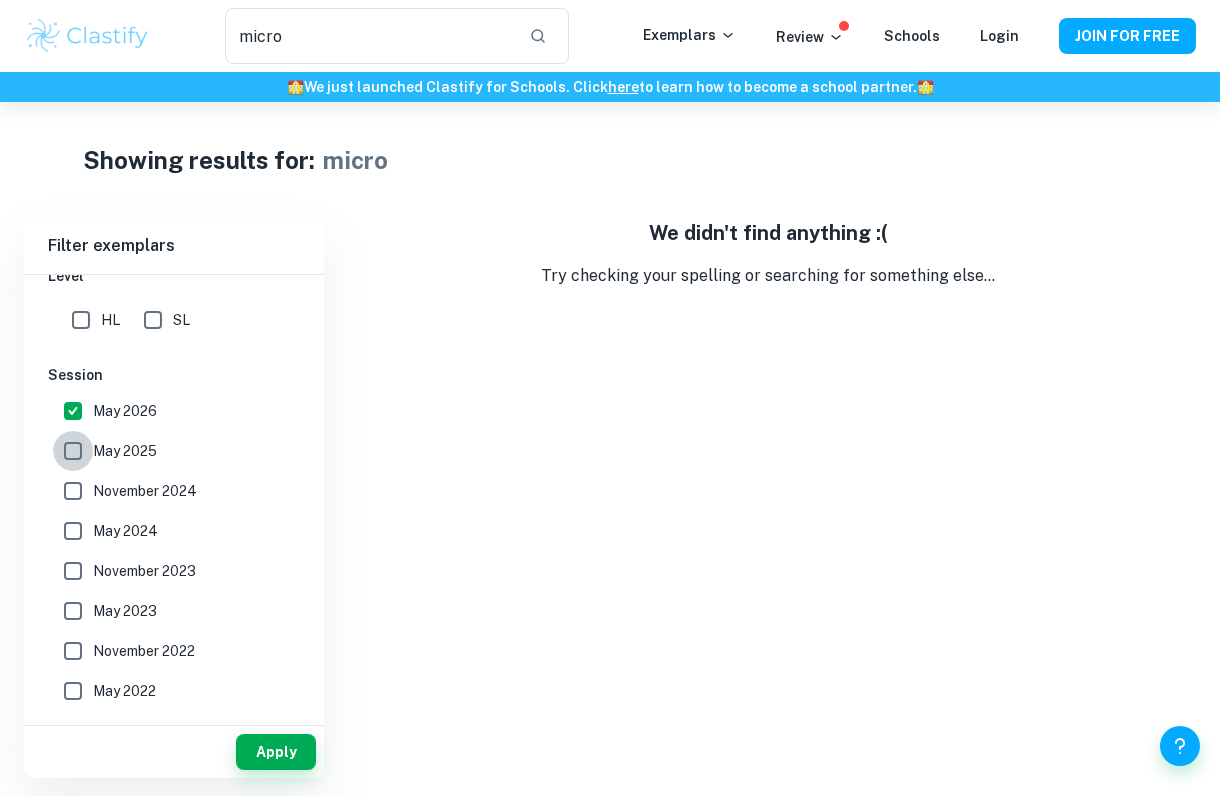 click on "May 2025" at bounding box center [73, 451] 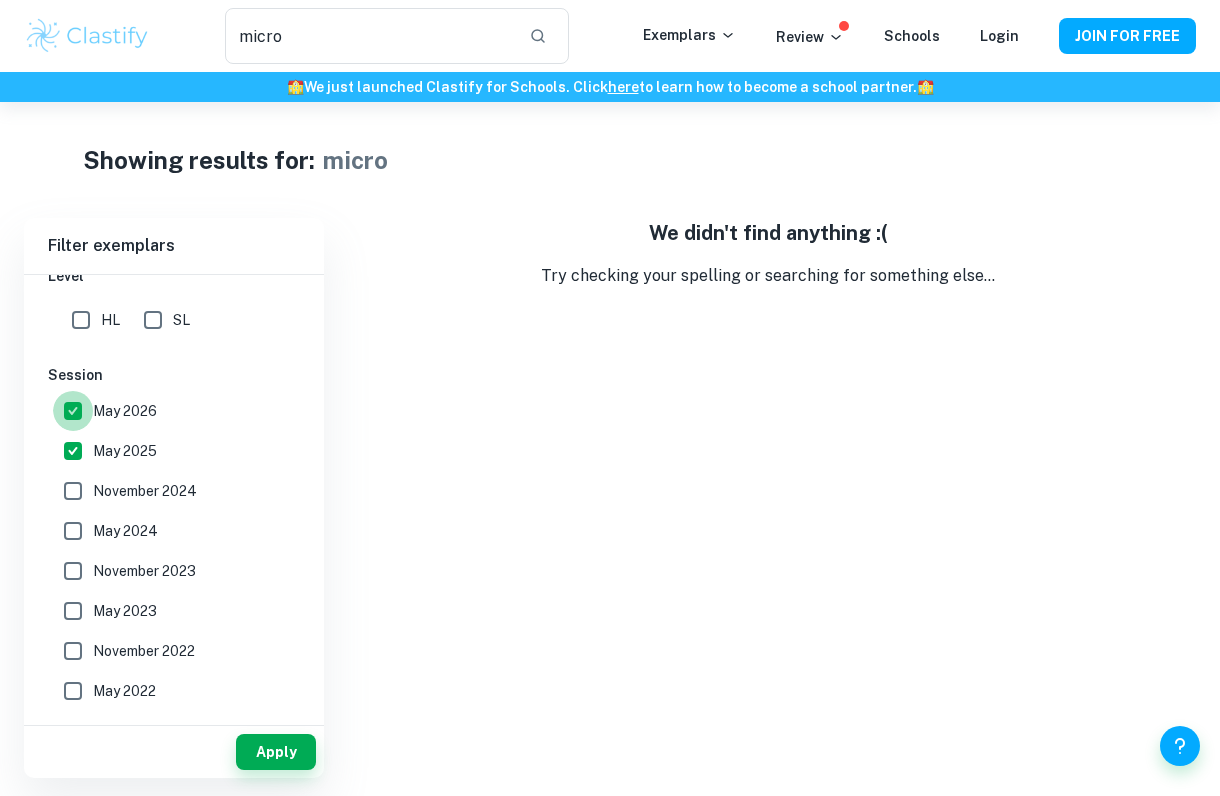 click on "May 2026" at bounding box center [73, 411] 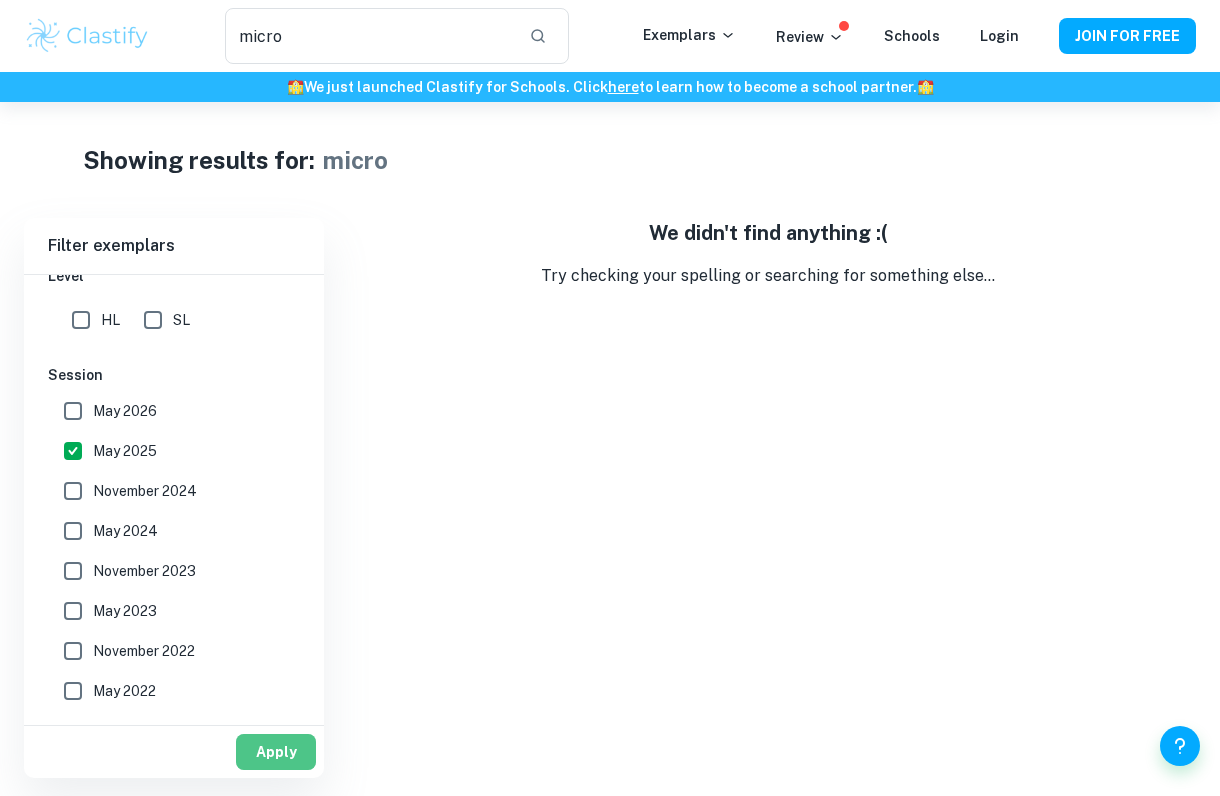click on "Apply" at bounding box center [276, 752] 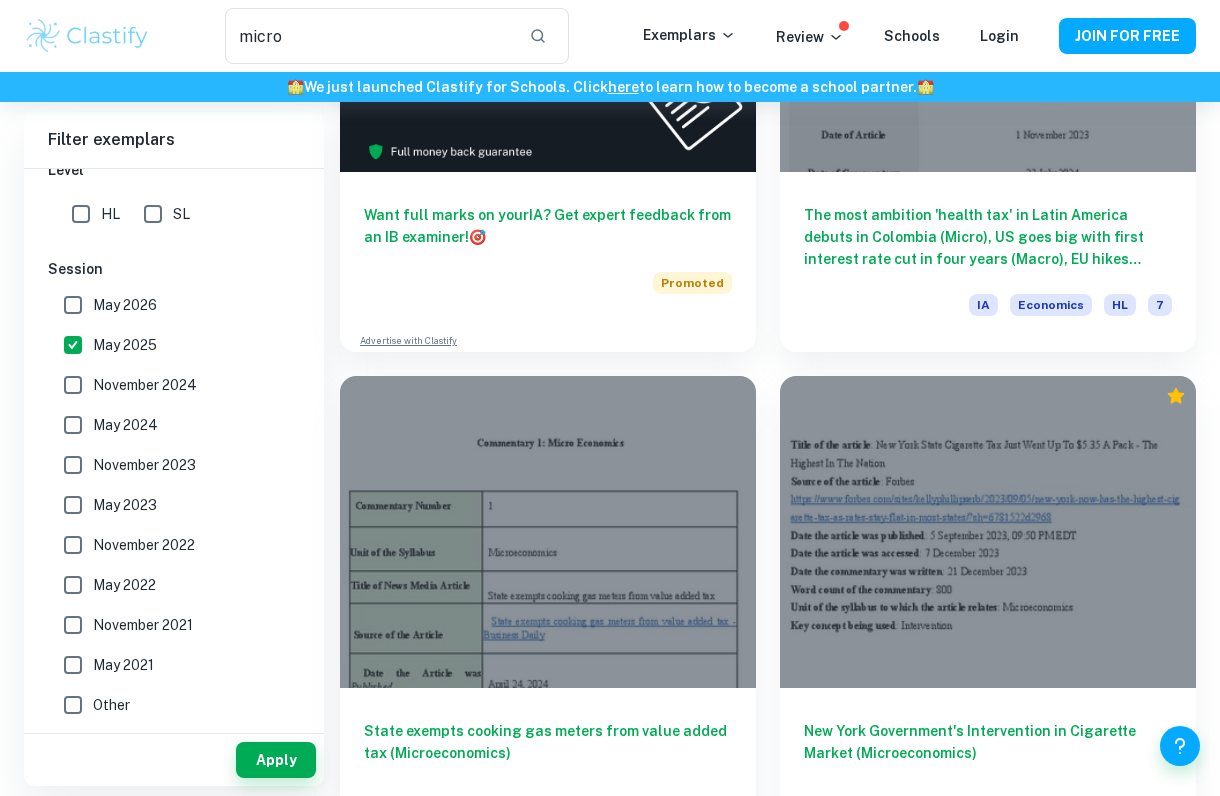 scroll, scrollTop: 869, scrollLeft: 0, axis: vertical 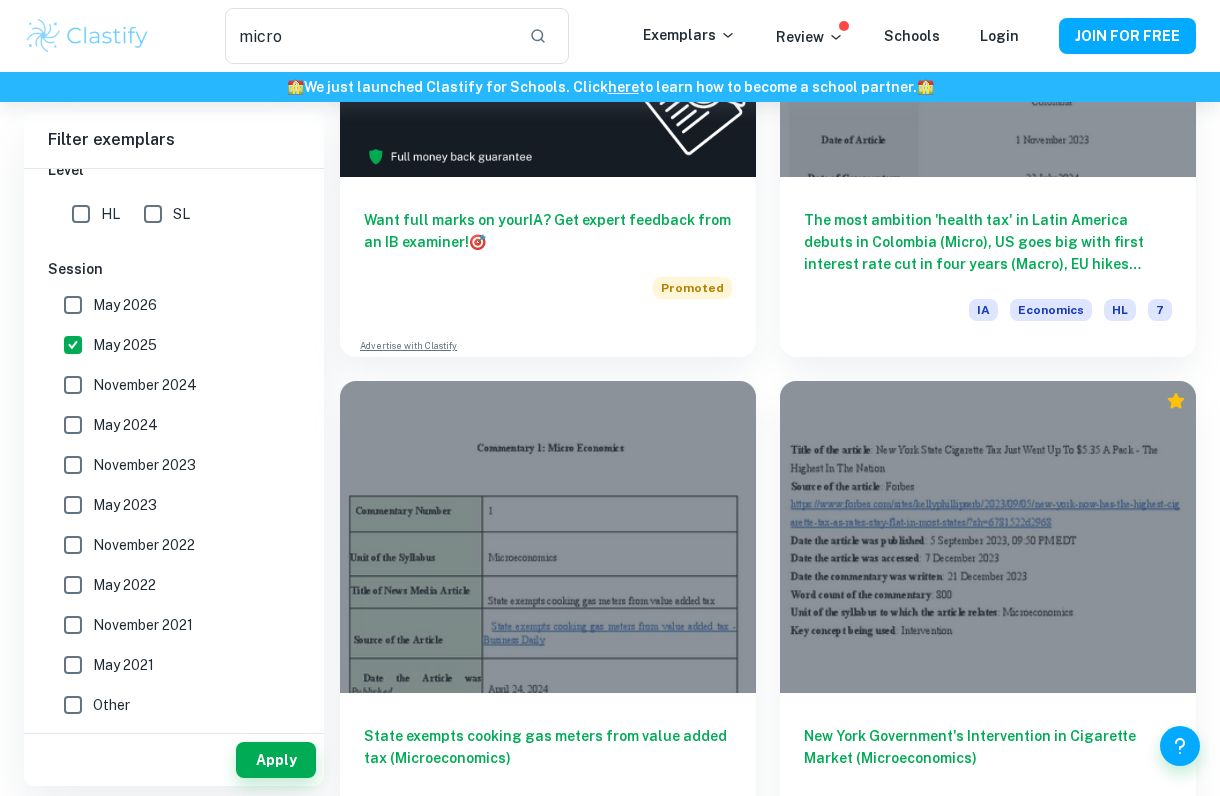 click on "May 2025" at bounding box center (73, 345) 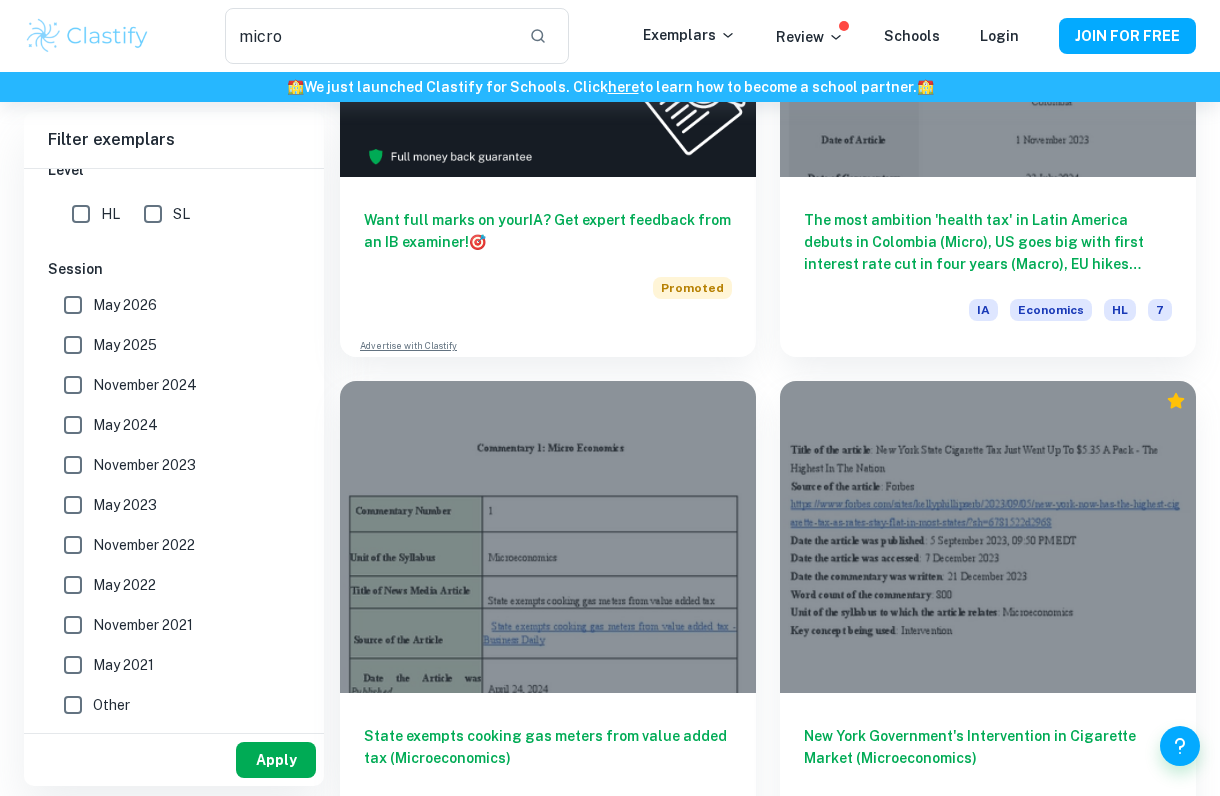 click on "Apply" at bounding box center (276, 760) 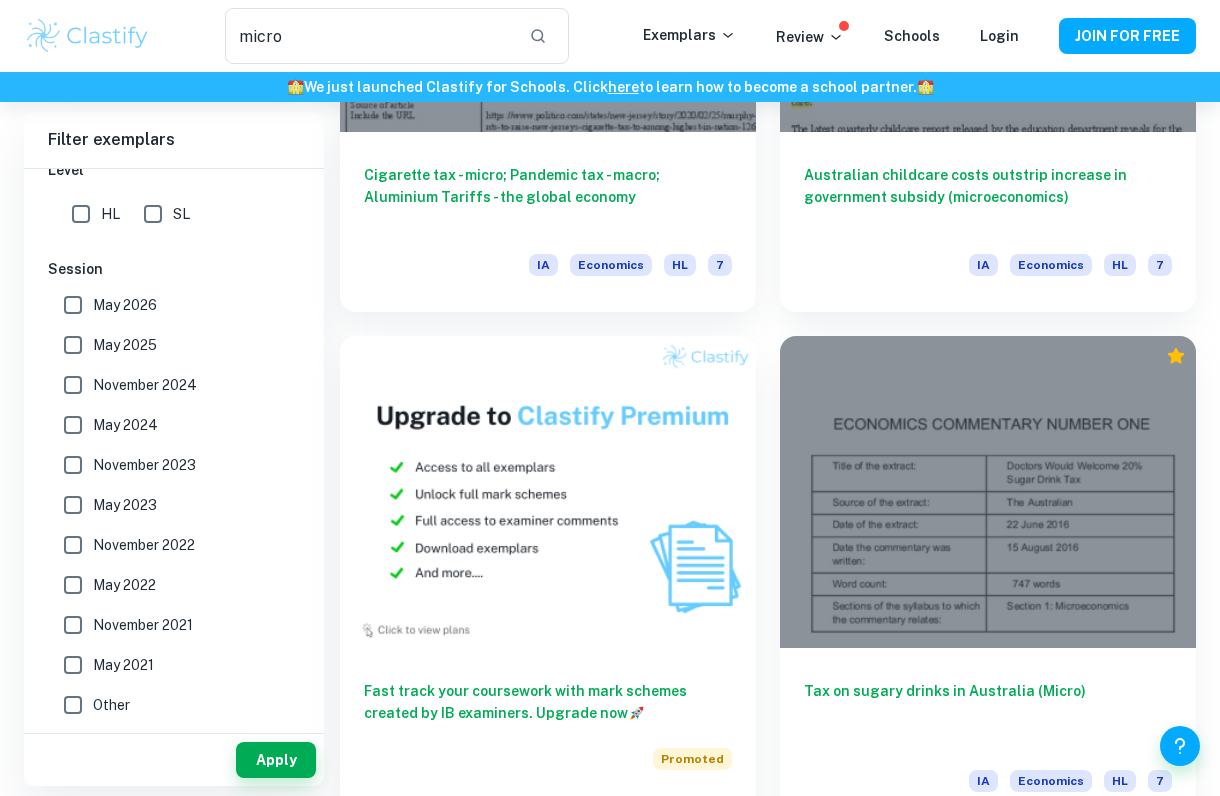 scroll, scrollTop: 5670, scrollLeft: 0, axis: vertical 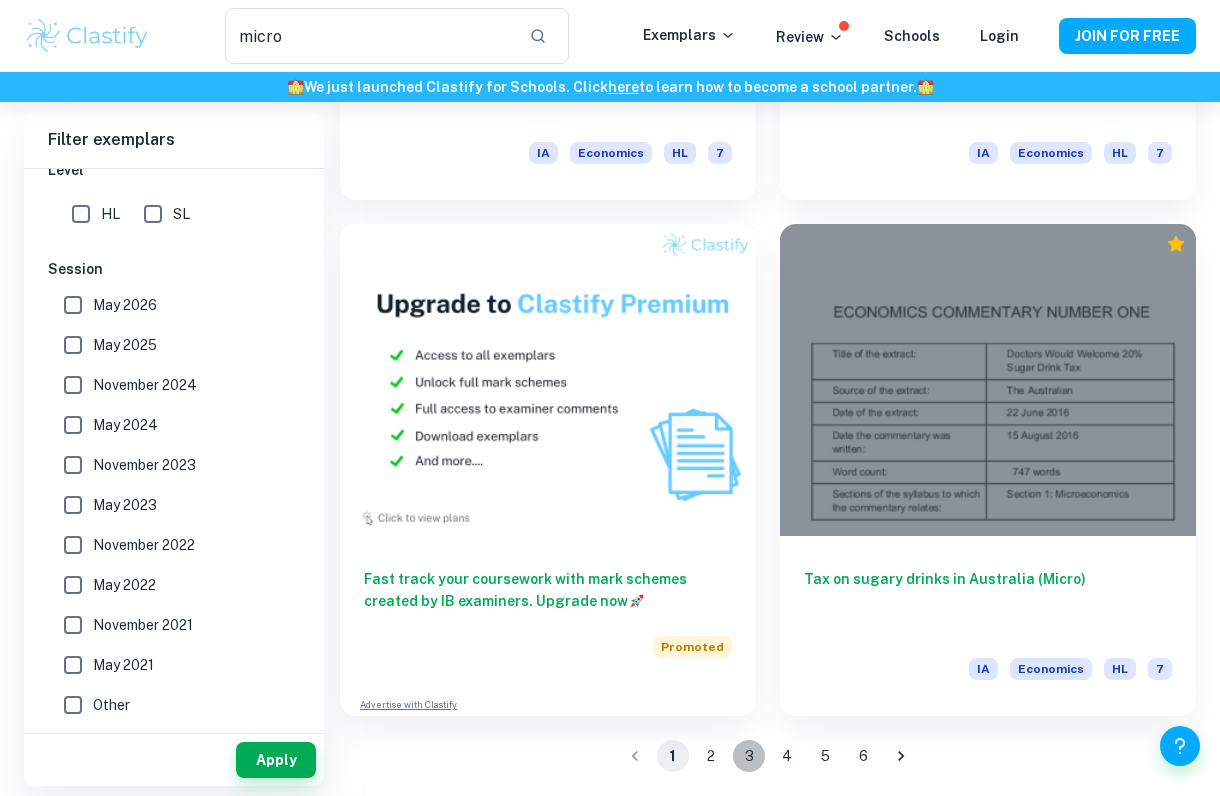 click on "3" at bounding box center (749, 756) 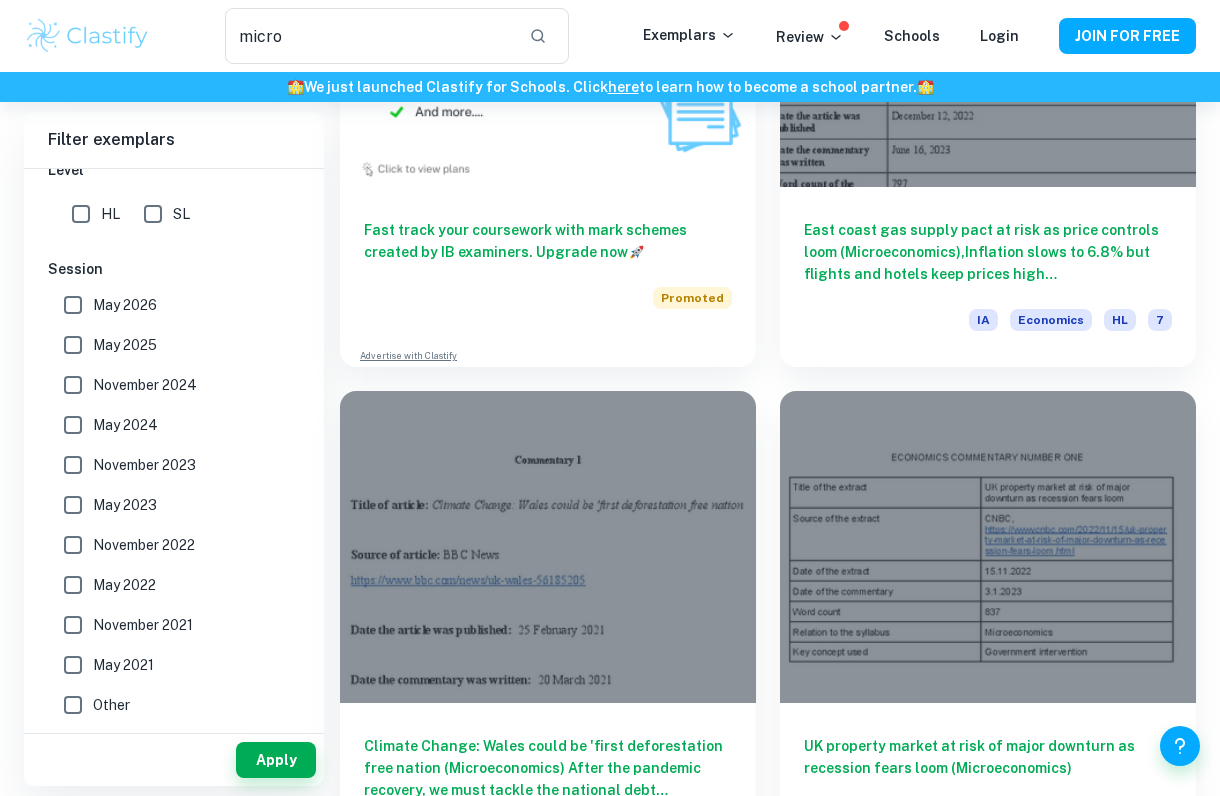 scroll, scrollTop: 1893, scrollLeft: 0, axis: vertical 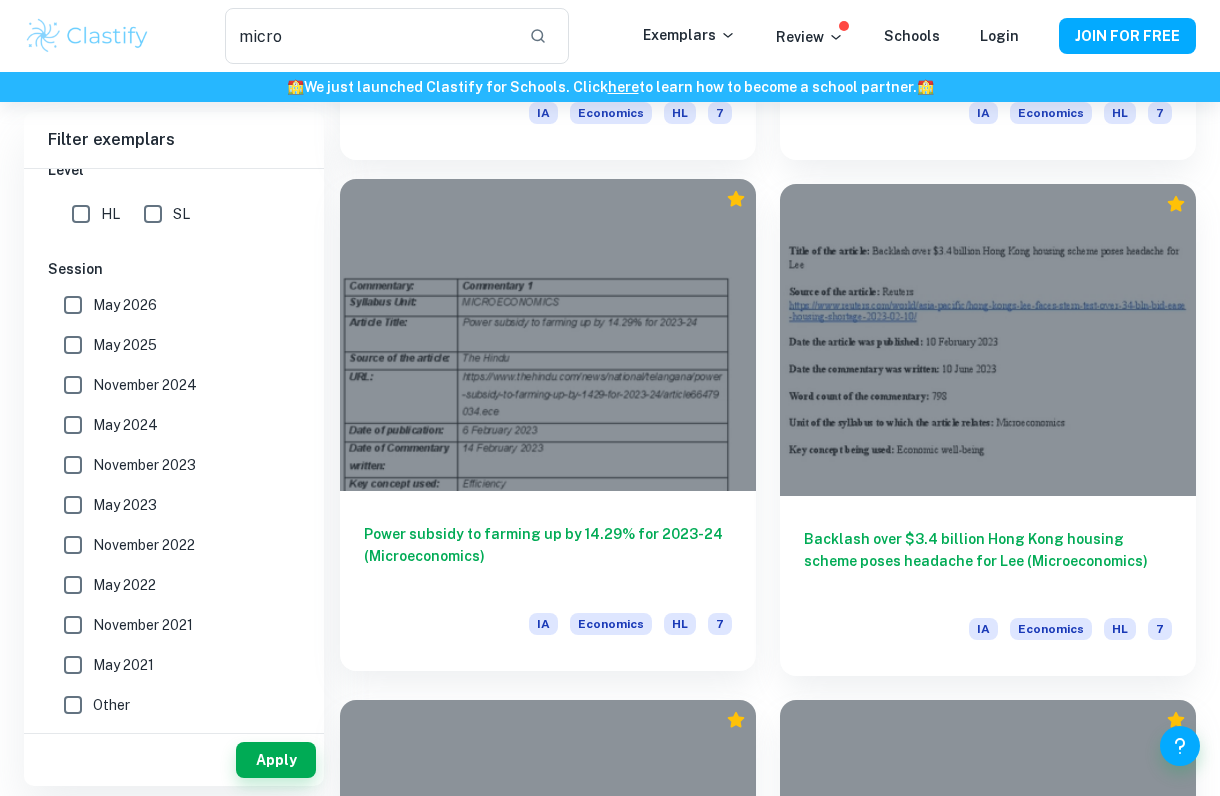 click at bounding box center (548, 335) 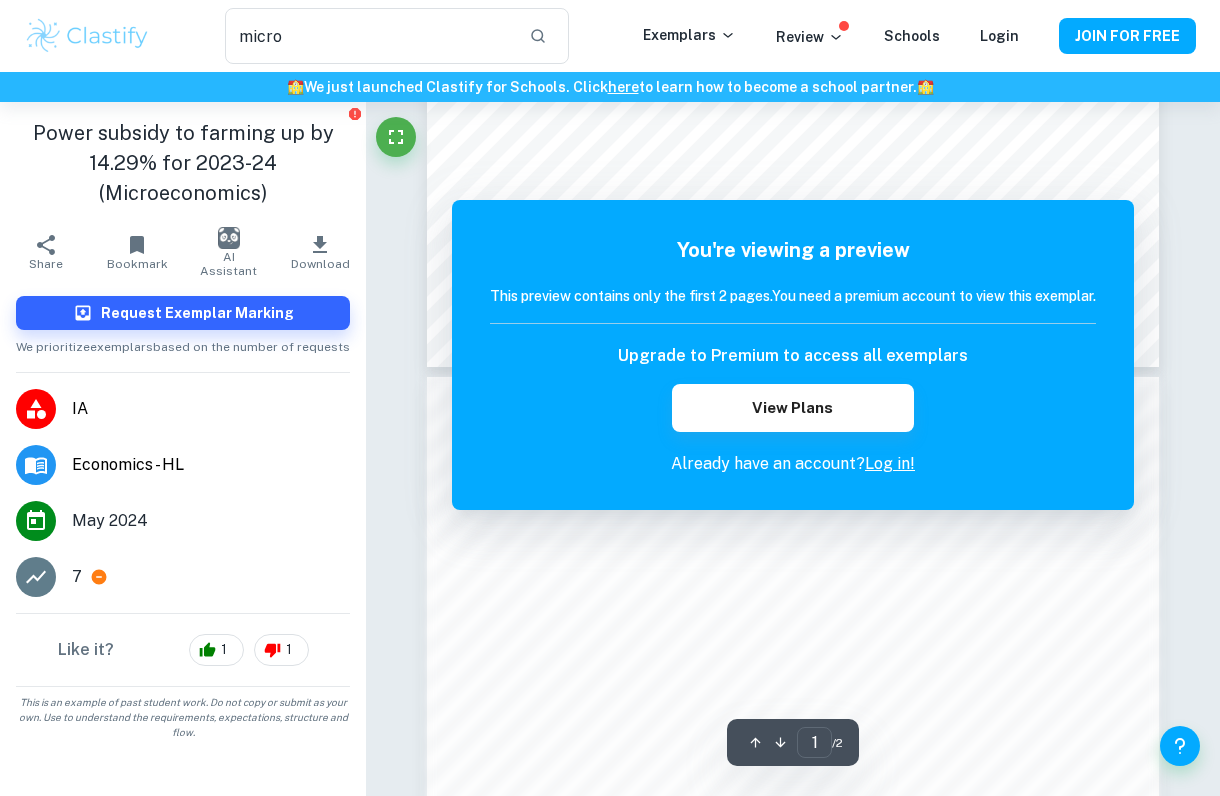 scroll, scrollTop: 709, scrollLeft: 0, axis: vertical 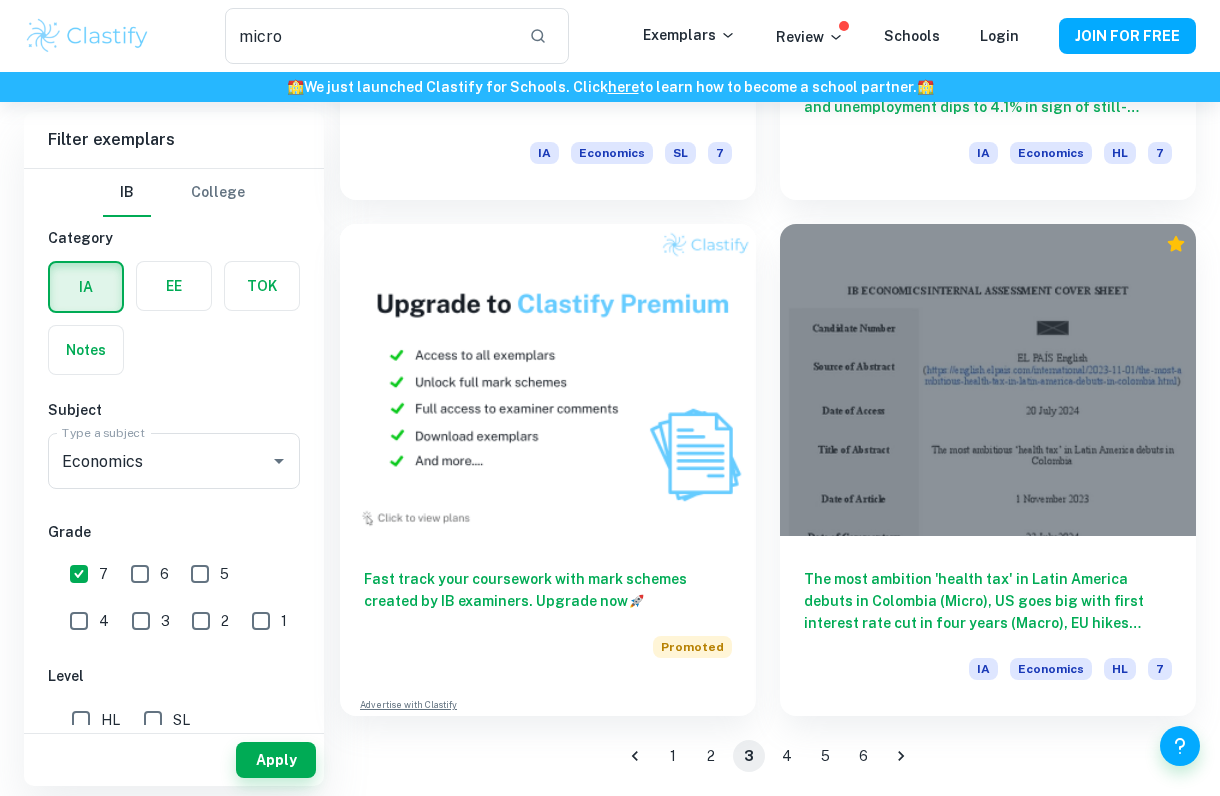 click on "4" at bounding box center (787, 756) 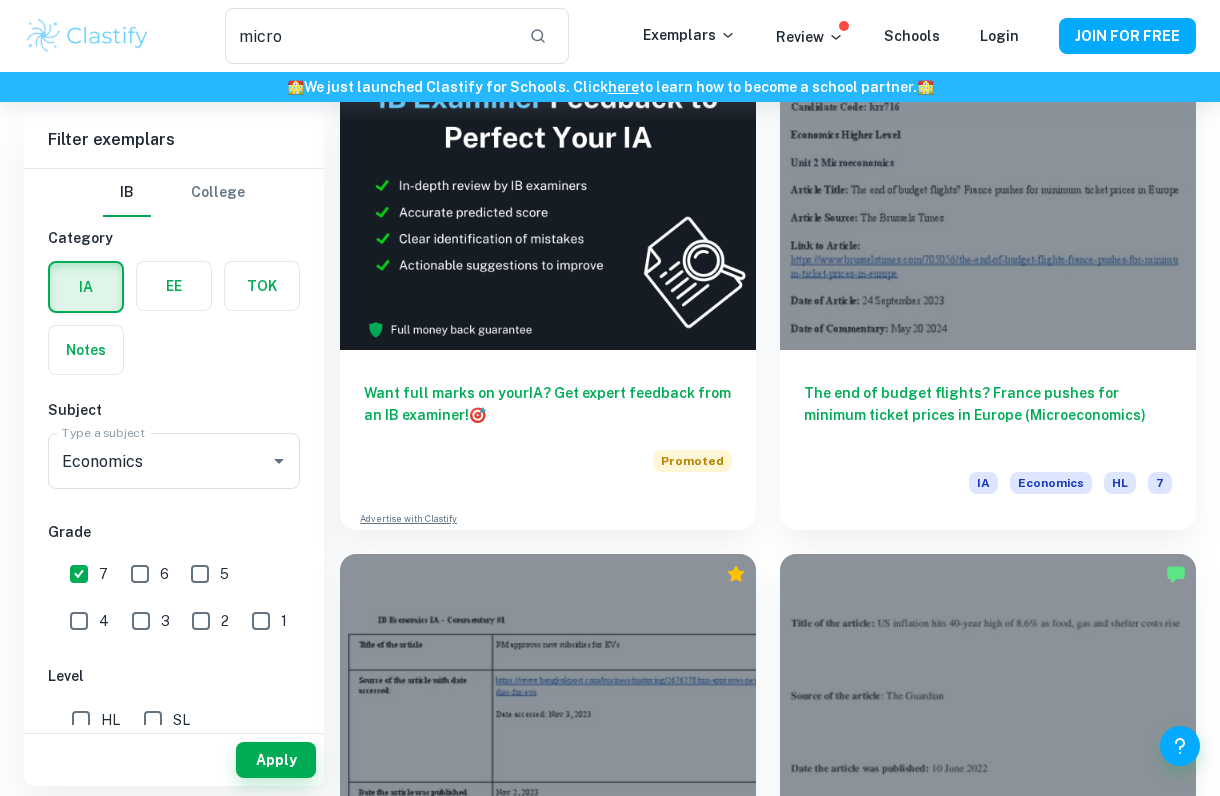 scroll, scrollTop: 694, scrollLeft: 0, axis: vertical 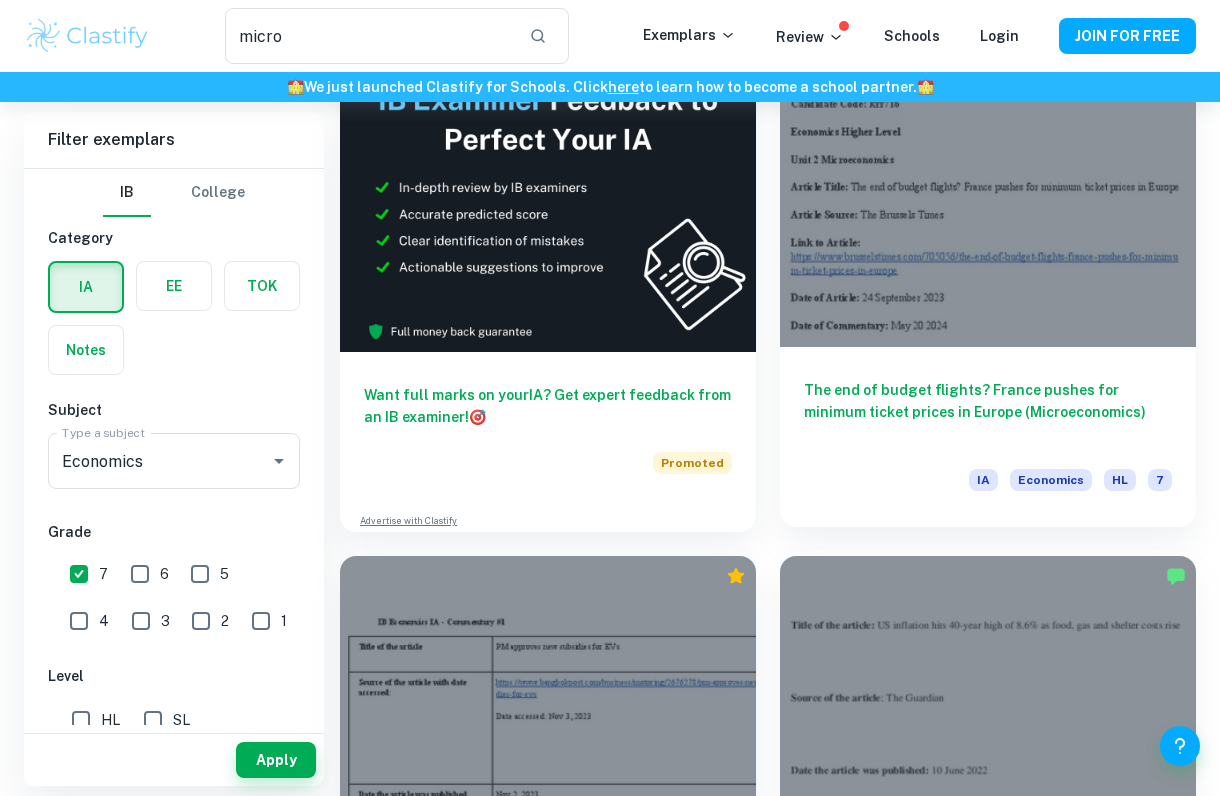 click at bounding box center [988, 191] 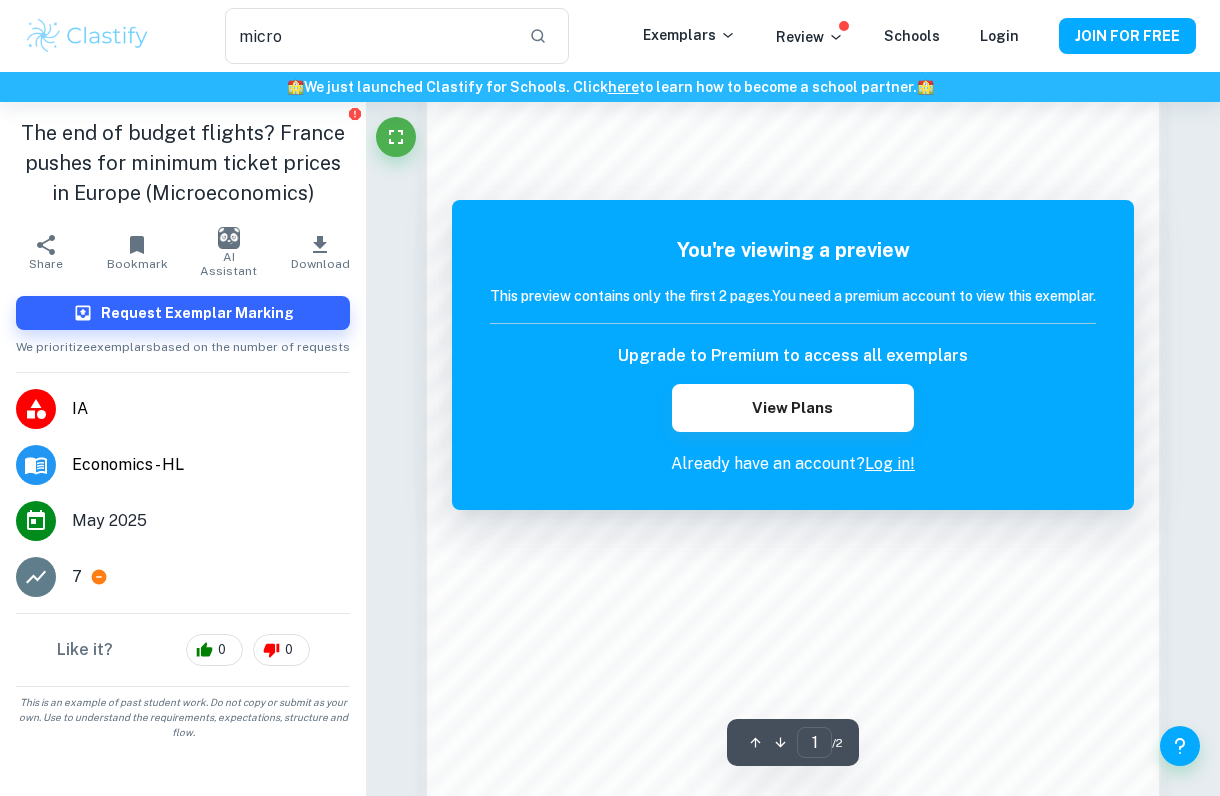 scroll, scrollTop: 1542, scrollLeft: 0, axis: vertical 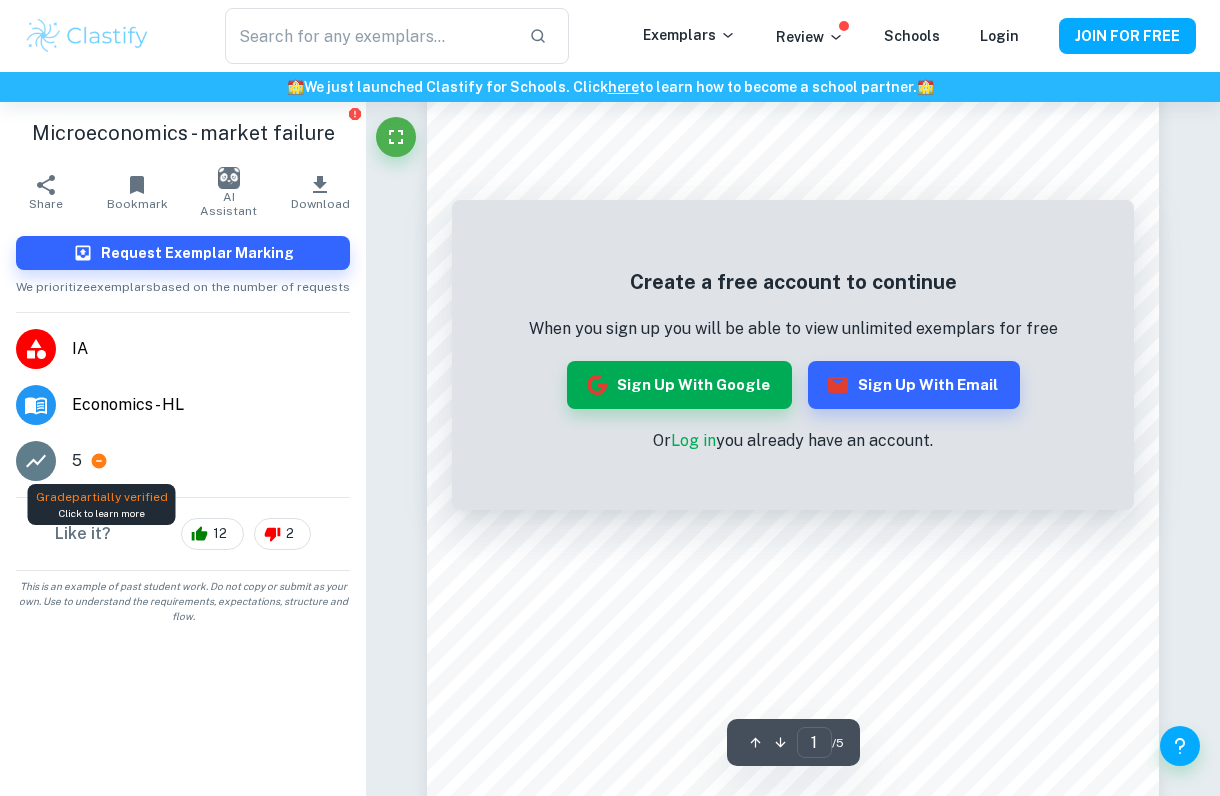 click 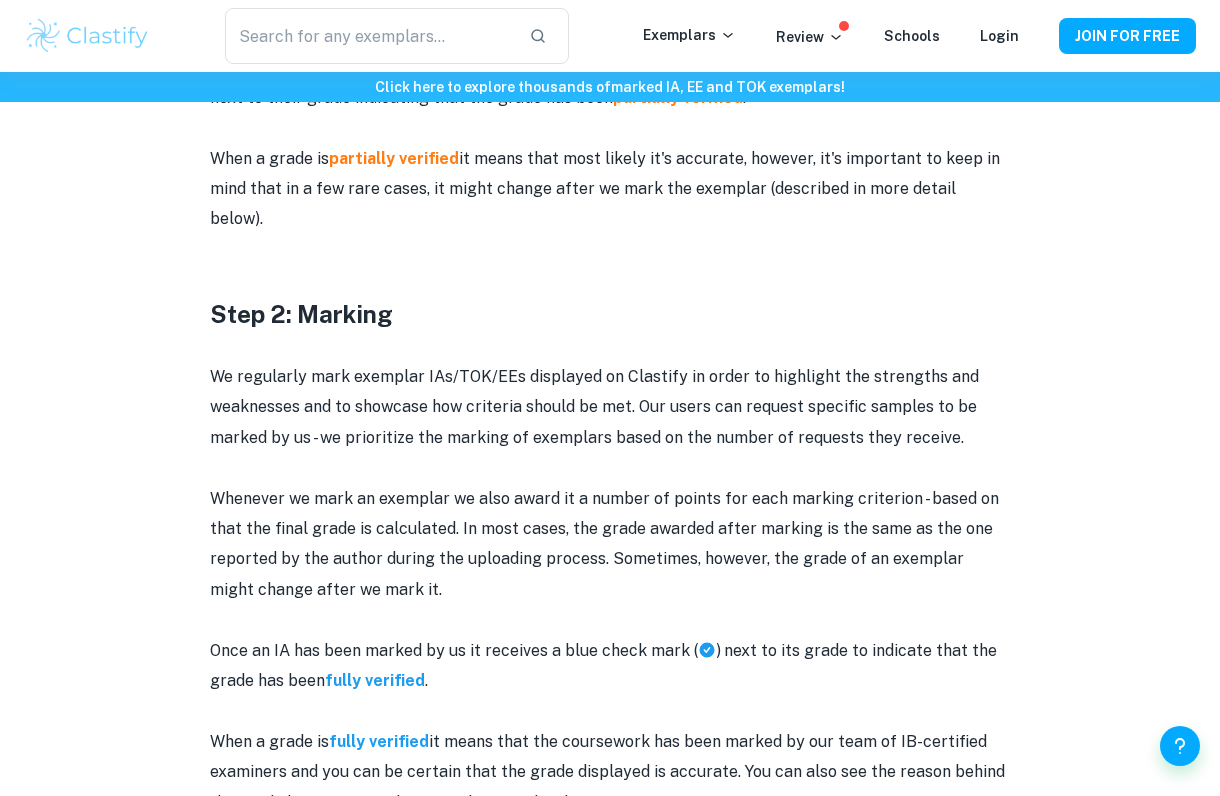 scroll, scrollTop: 1725, scrollLeft: 0, axis: vertical 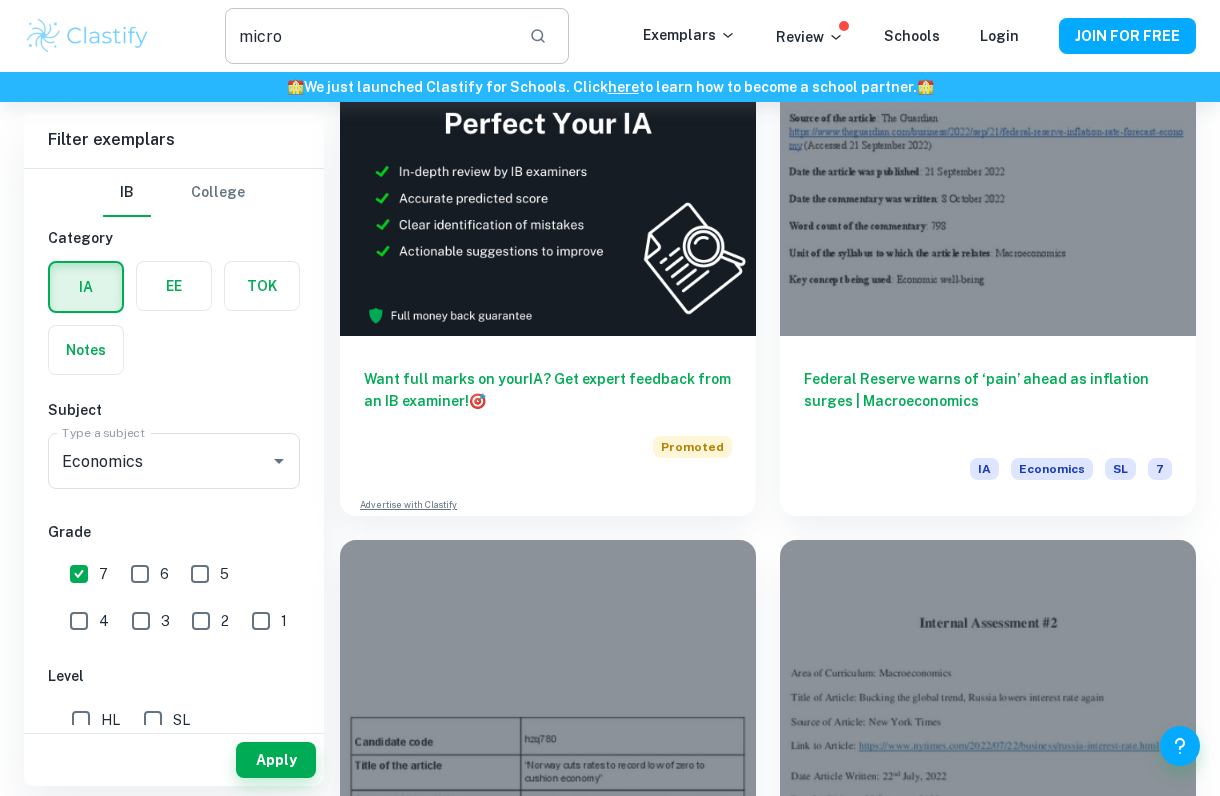 click on "micro" at bounding box center (369, 36) 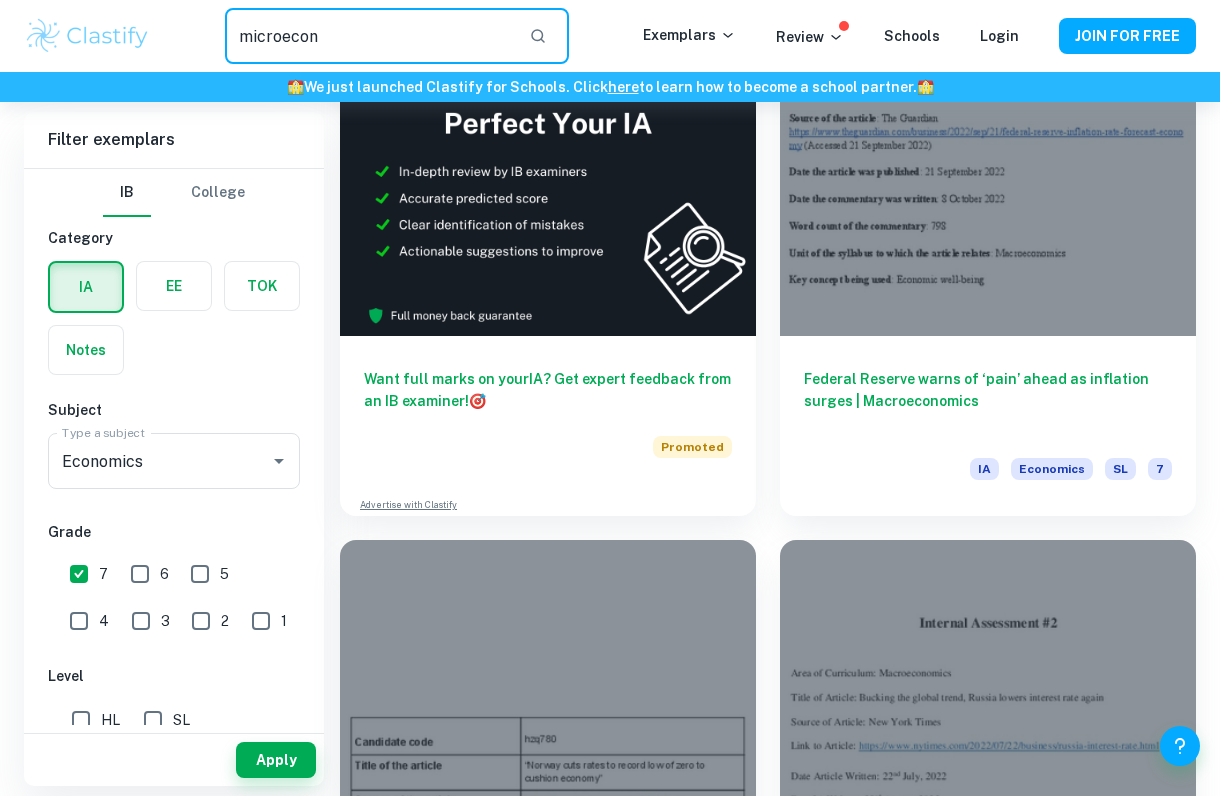 type on "microecon" 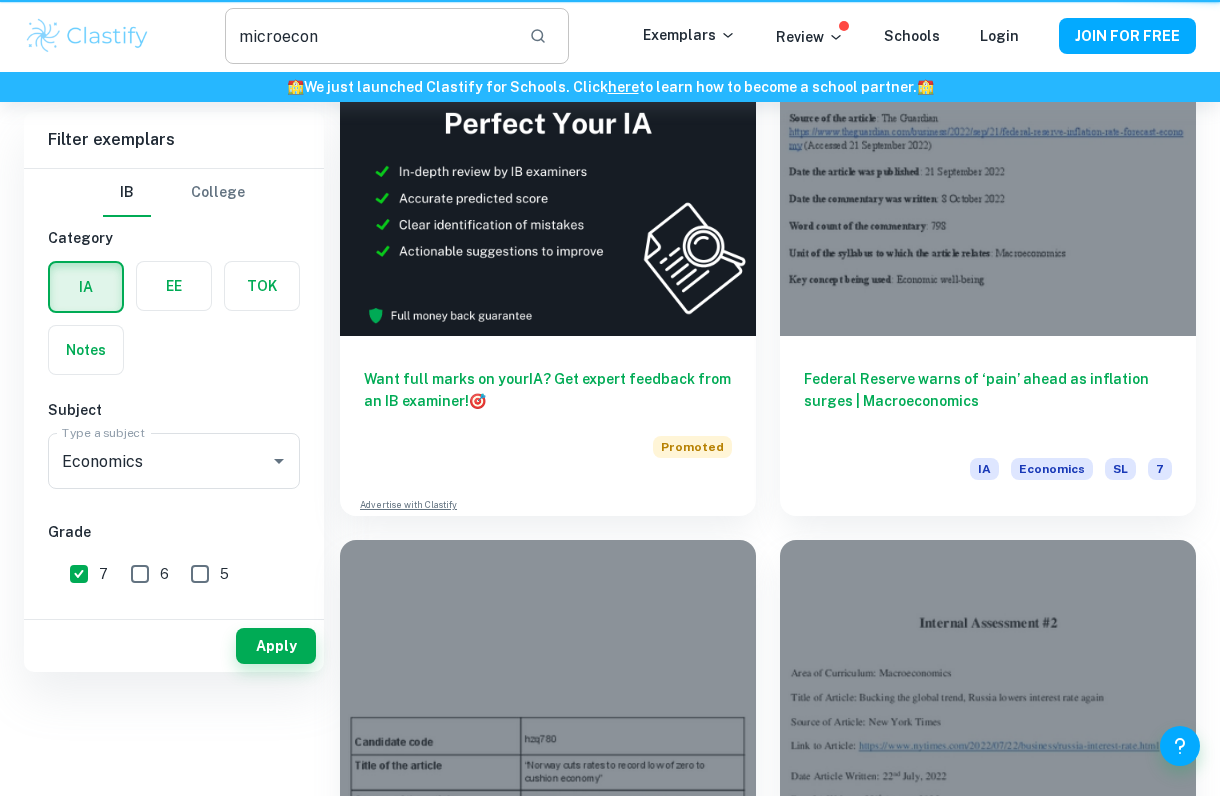 scroll, scrollTop: 0, scrollLeft: 0, axis: both 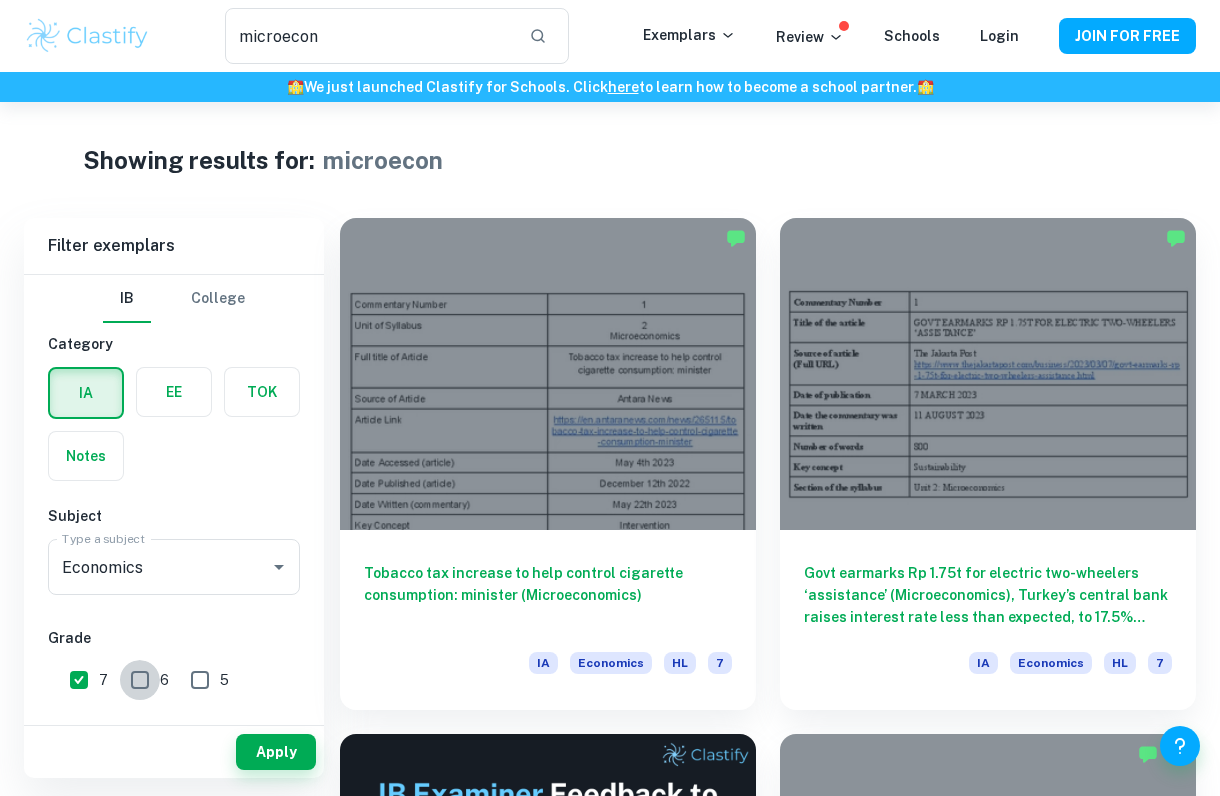 click on "6" at bounding box center [140, 680] 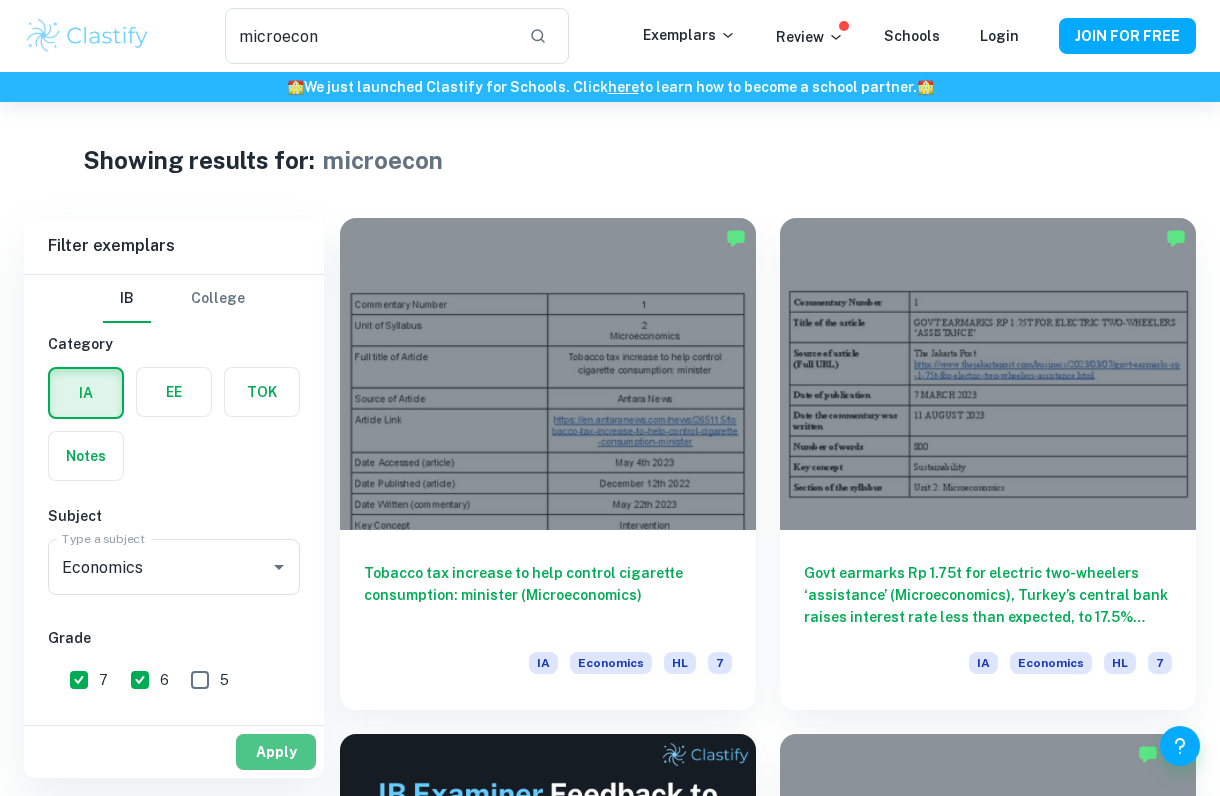 click on "Apply" at bounding box center (276, 752) 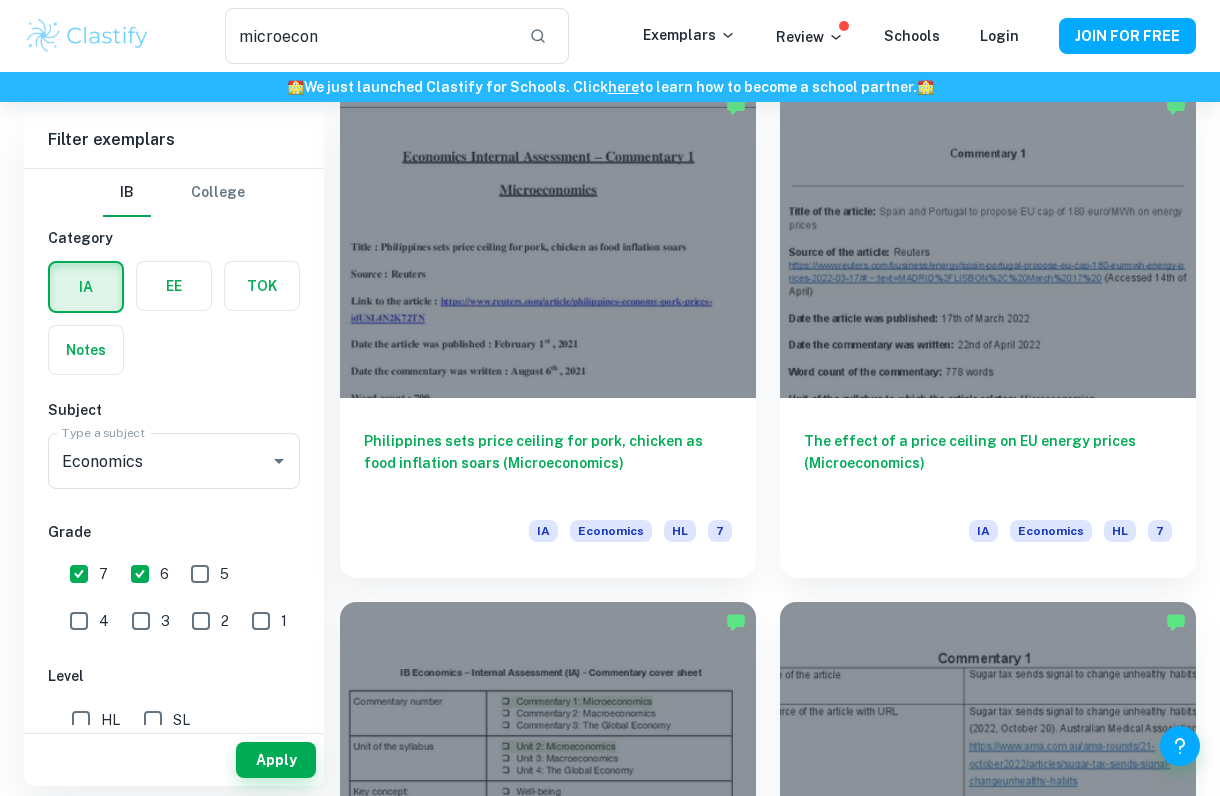 scroll, scrollTop: 2191, scrollLeft: 0, axis: vertical 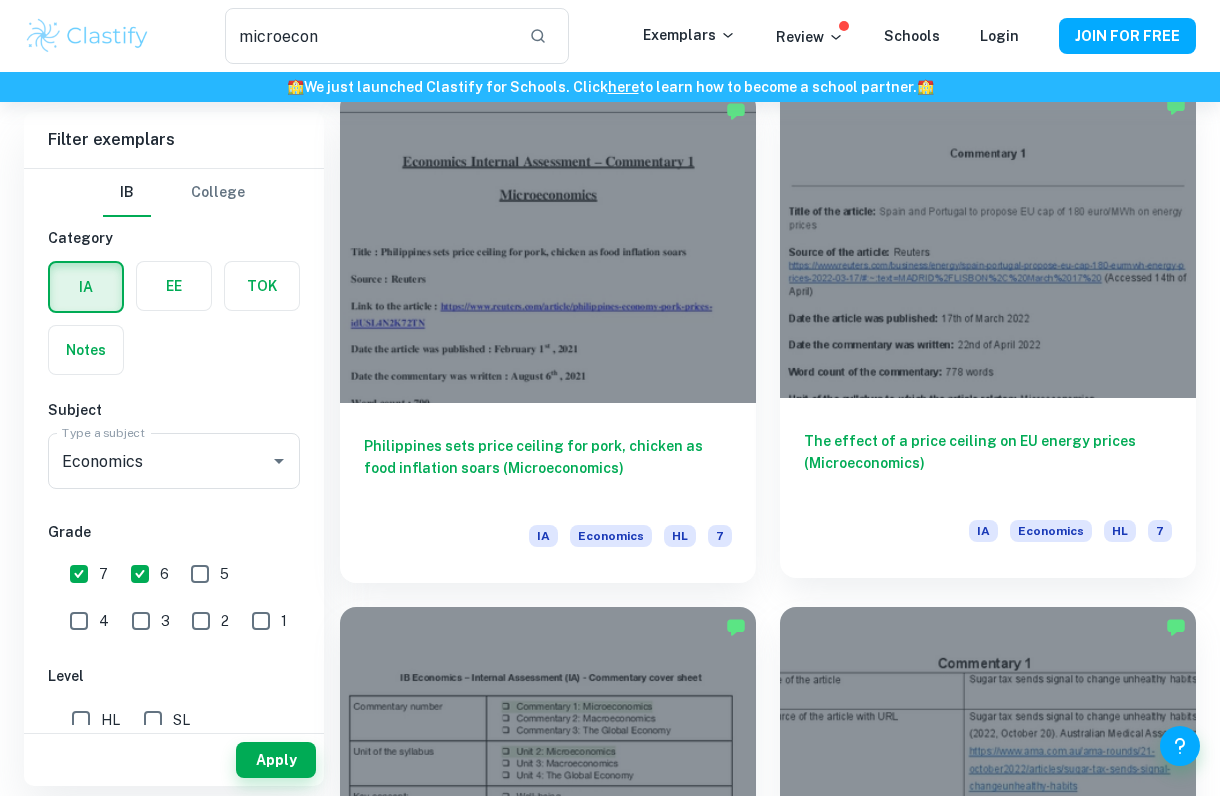 click at bounding box center (988, 242) 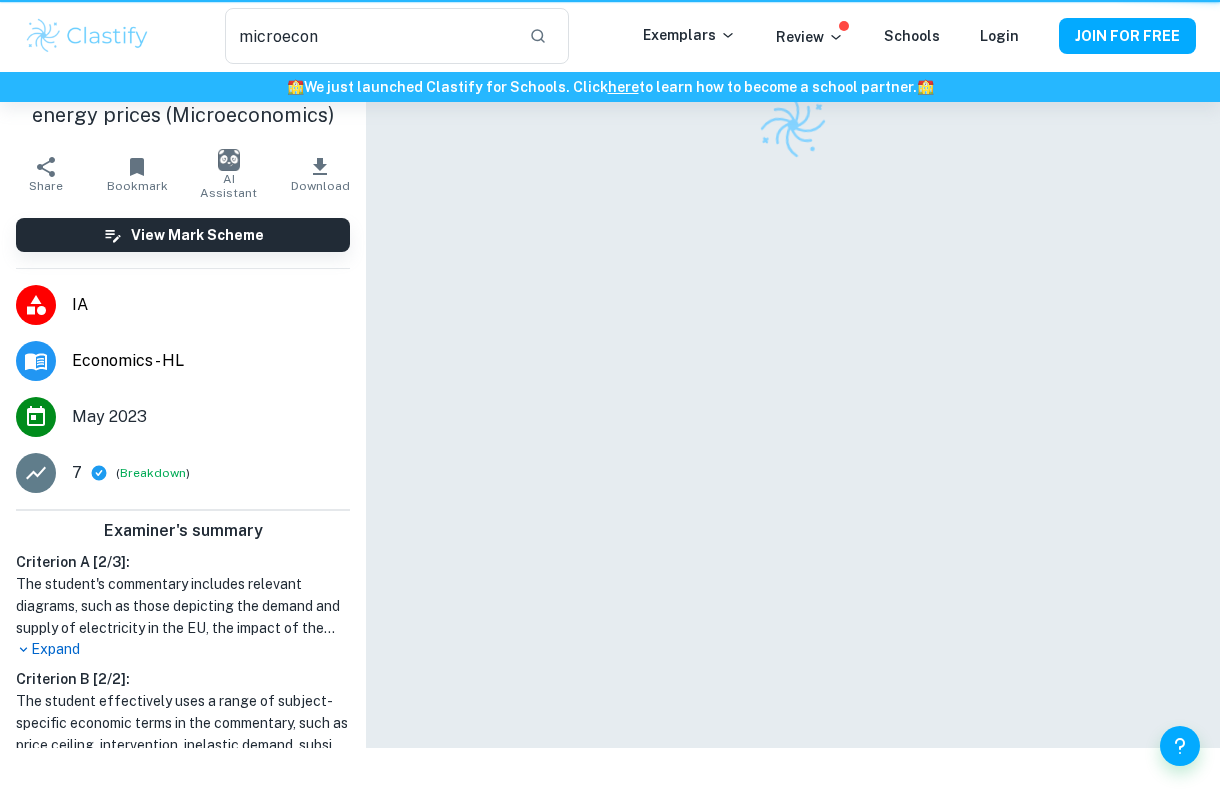 scroll, scrollTop: 0, scrollLeft: 0, axis: both 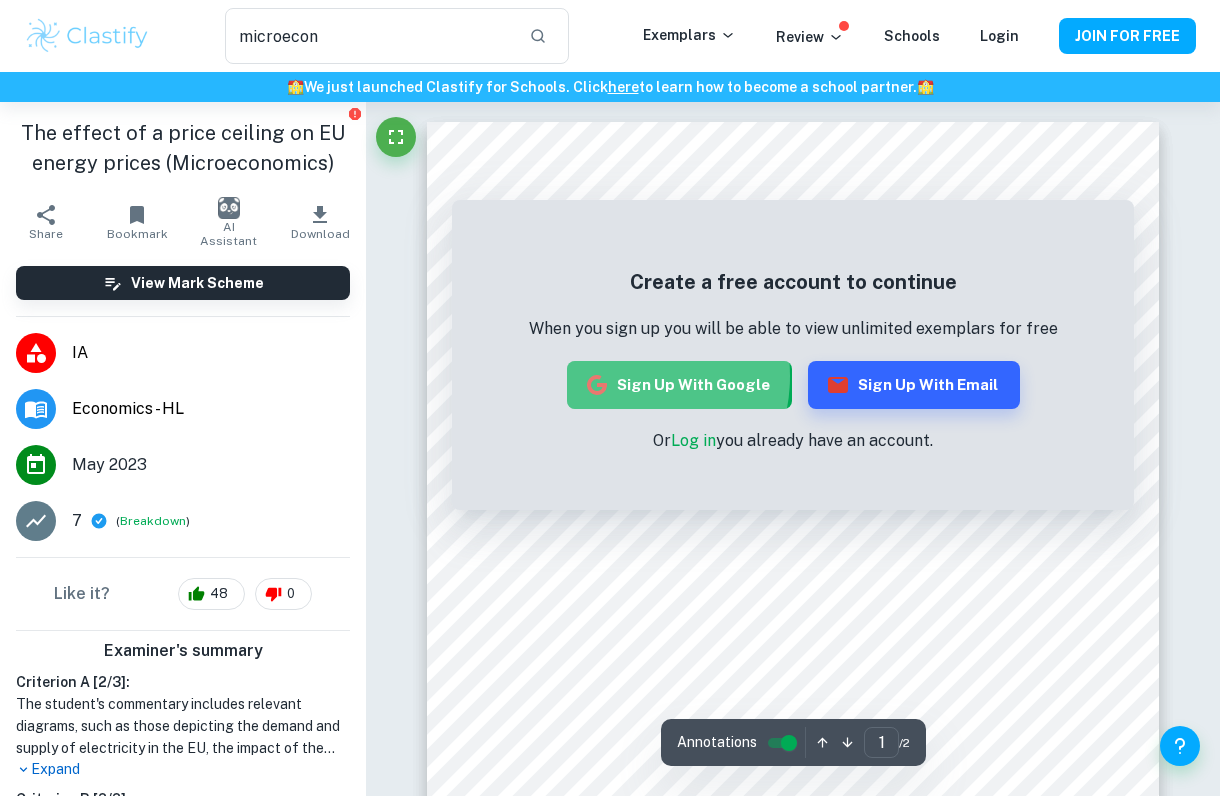 click on "Sign up with Google" at bounding box center [679, 385] 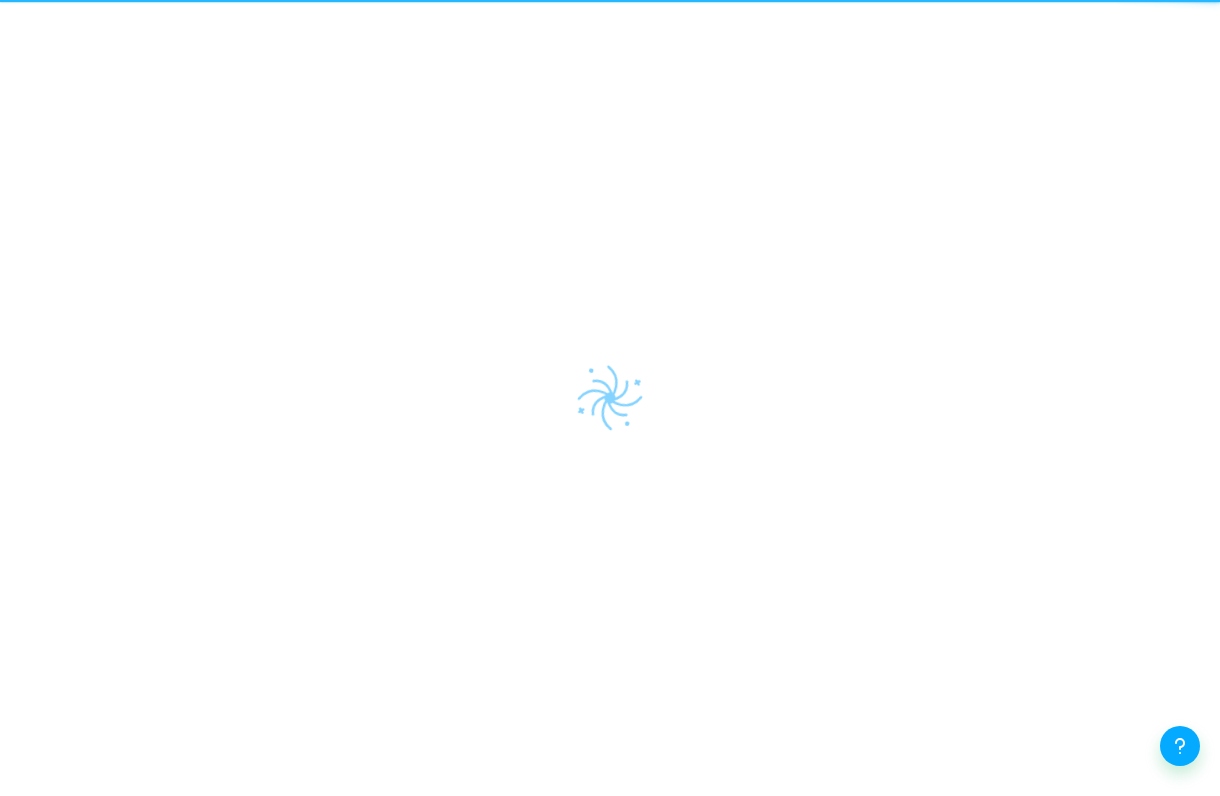 scroll, scrollTop: 0, scrollLeft: 0, axis: both 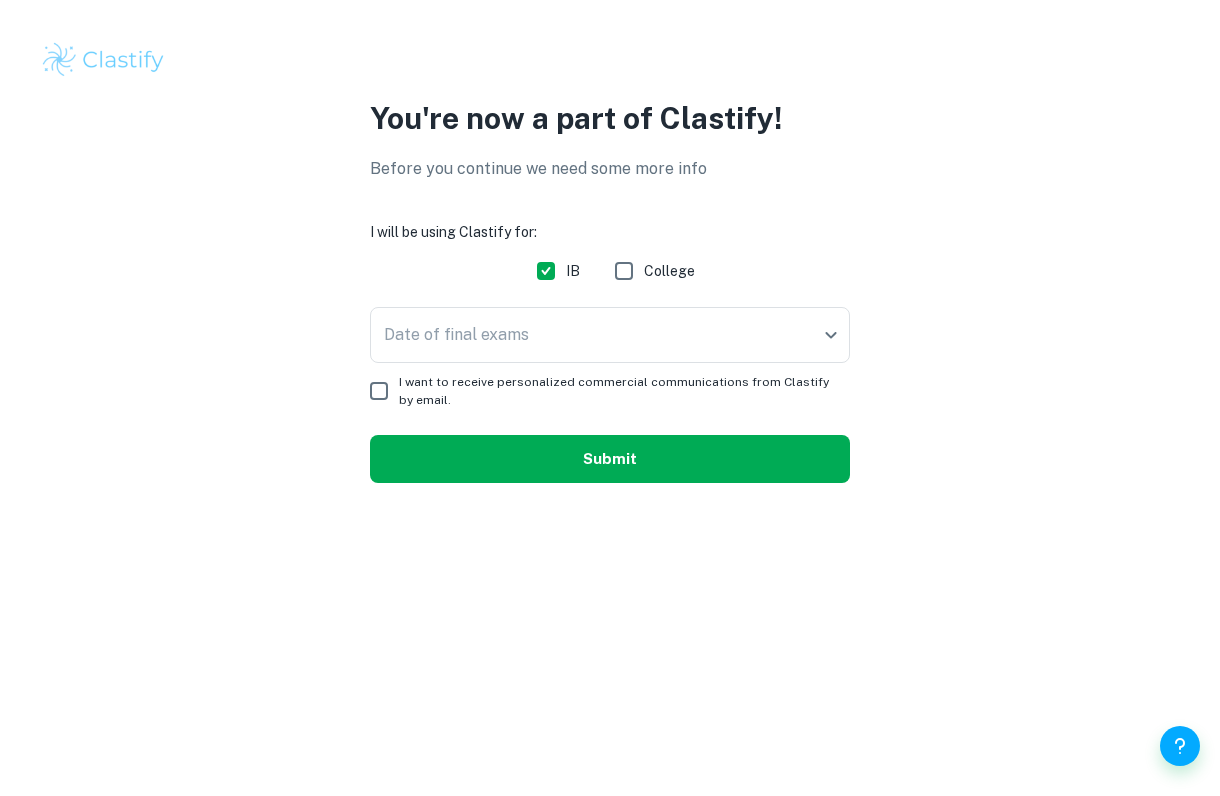 click on "Submit" at bounding box center [610, 459] 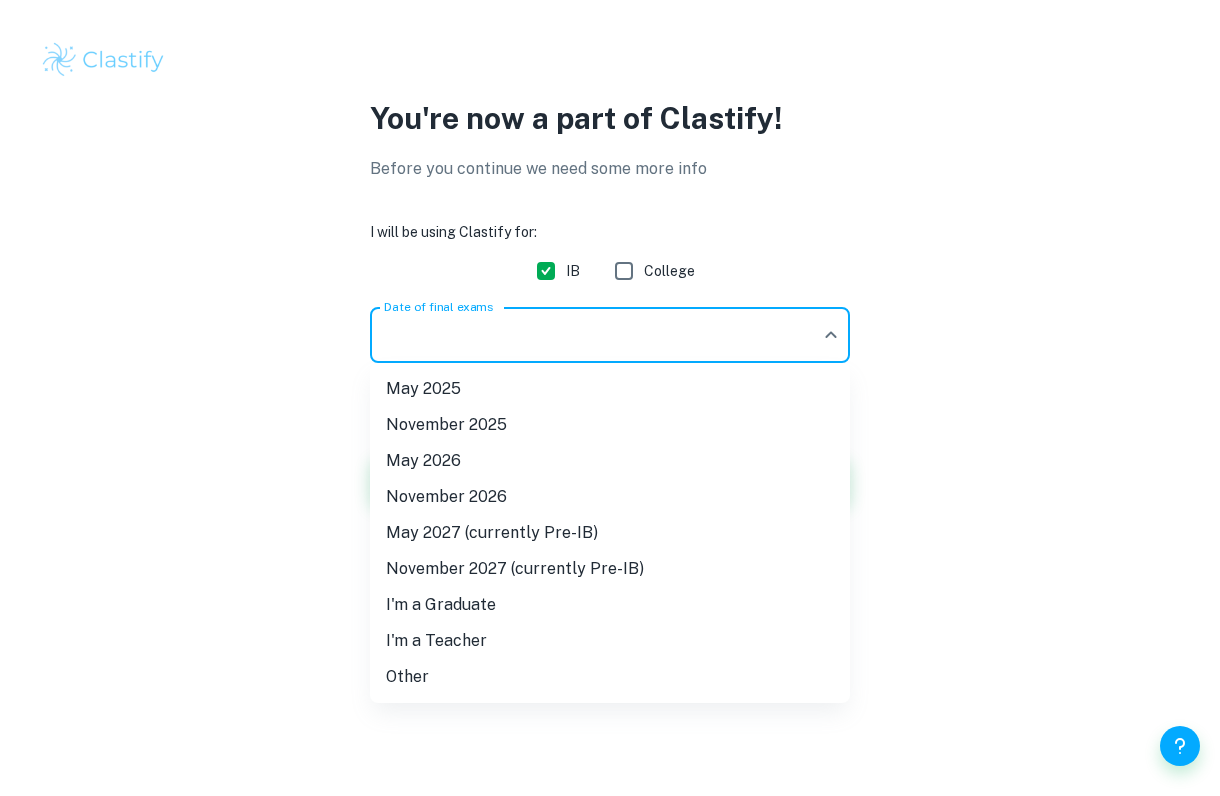 click on "We value your privacy We use cookies to enhance your browsing experience, serve personalised ads or content, and analyse our traffic. By clicking "Accept All", you consent to our use of cookies.   Cookie Policy Customise   Reject All   Accept All   Customise Consent Preferences   We use cookies to help you navigate efficiently and perform certain functions. You will find detailed information about all cookies under each consent category below. The cookies that are categorised as "Necessary" are stored on your browser as they are essential for enabling the basic functionalities of the site. ...  Show more For more information on how Google's third-party cookies operate and handle your data, see:   Google Privacy Policy Necessary Always Active Necessary cookies are required to enable the basic features of this site, such as providing secure log-in or adjusting your consent preferences. These cookies do not store any personally identifiable data. Functional Analytics Performance Advertisement Uncategorised" at bounding box center (610, 398) 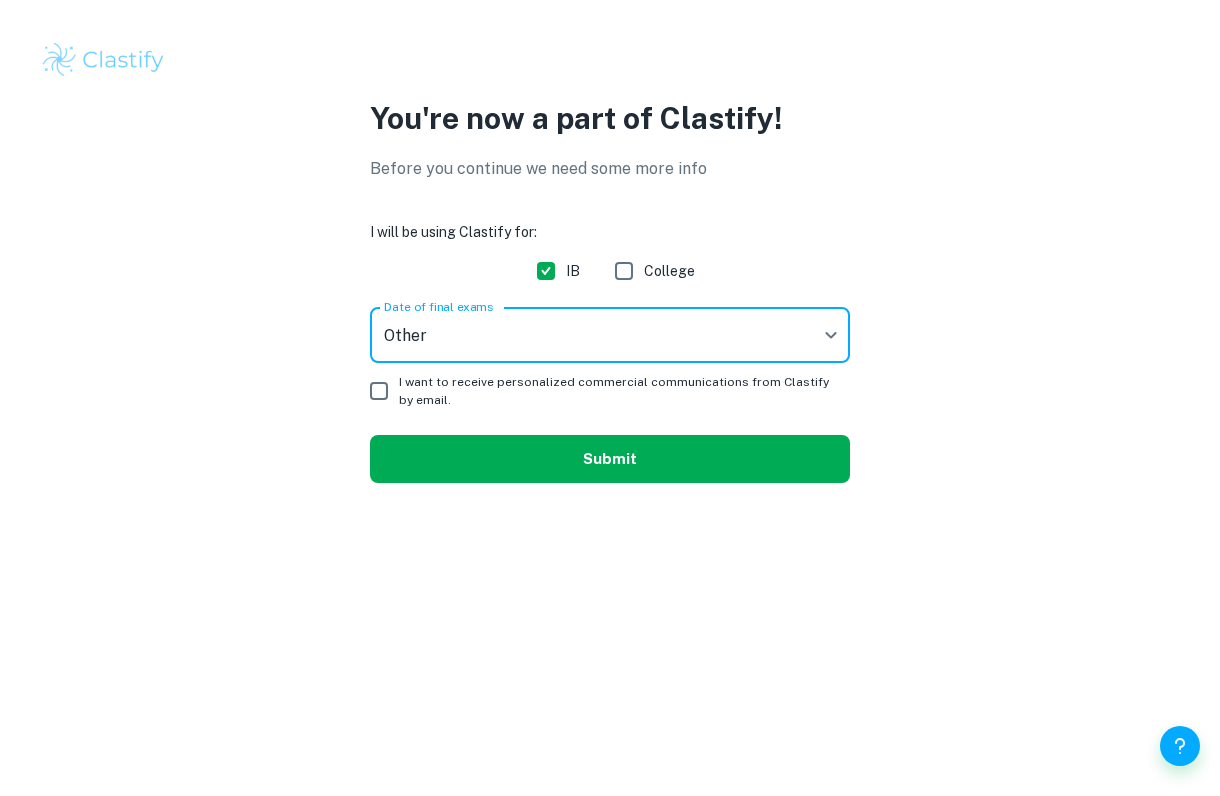 click on "Submit" at bounding box center [610, 459] 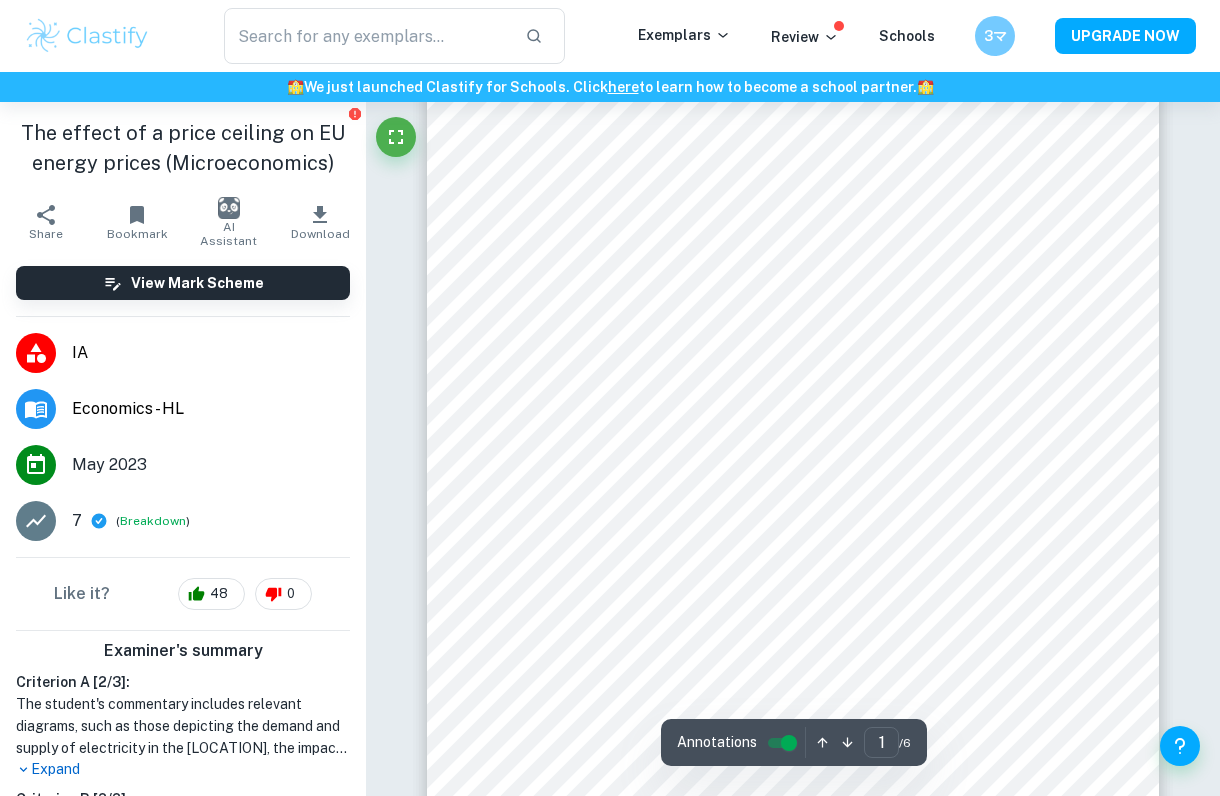 scroll, scrollTop: 96, scrollLeft: 0, axis: vertical 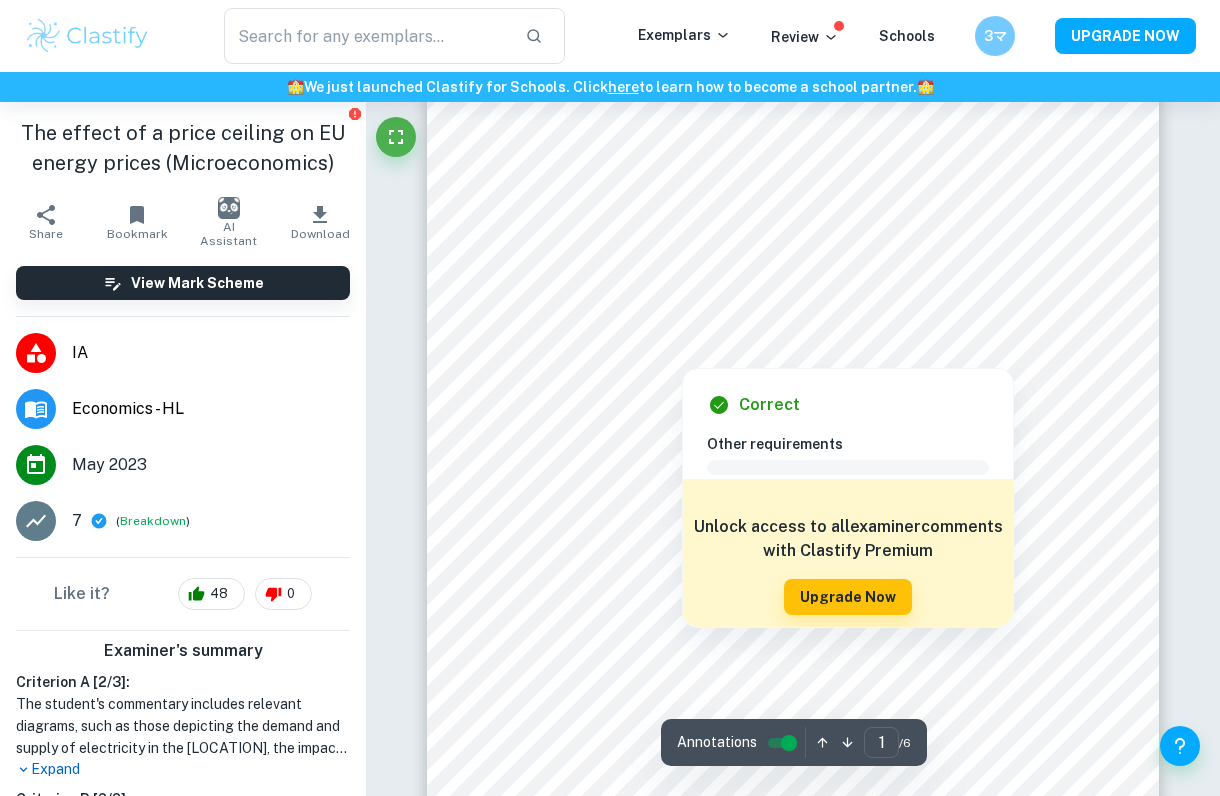 click at bounding box center [792, 296] 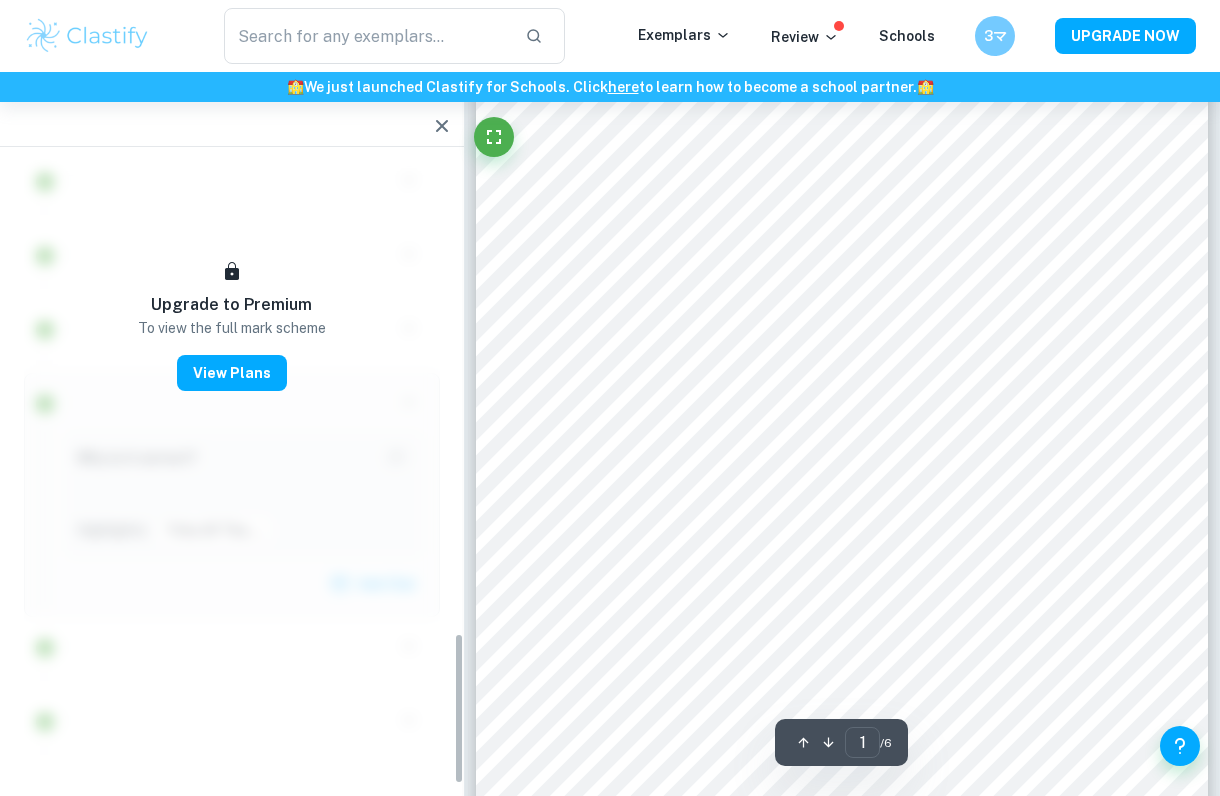 scroll, scrollTop: 1823, scrollLeft: 0, axis: vertical 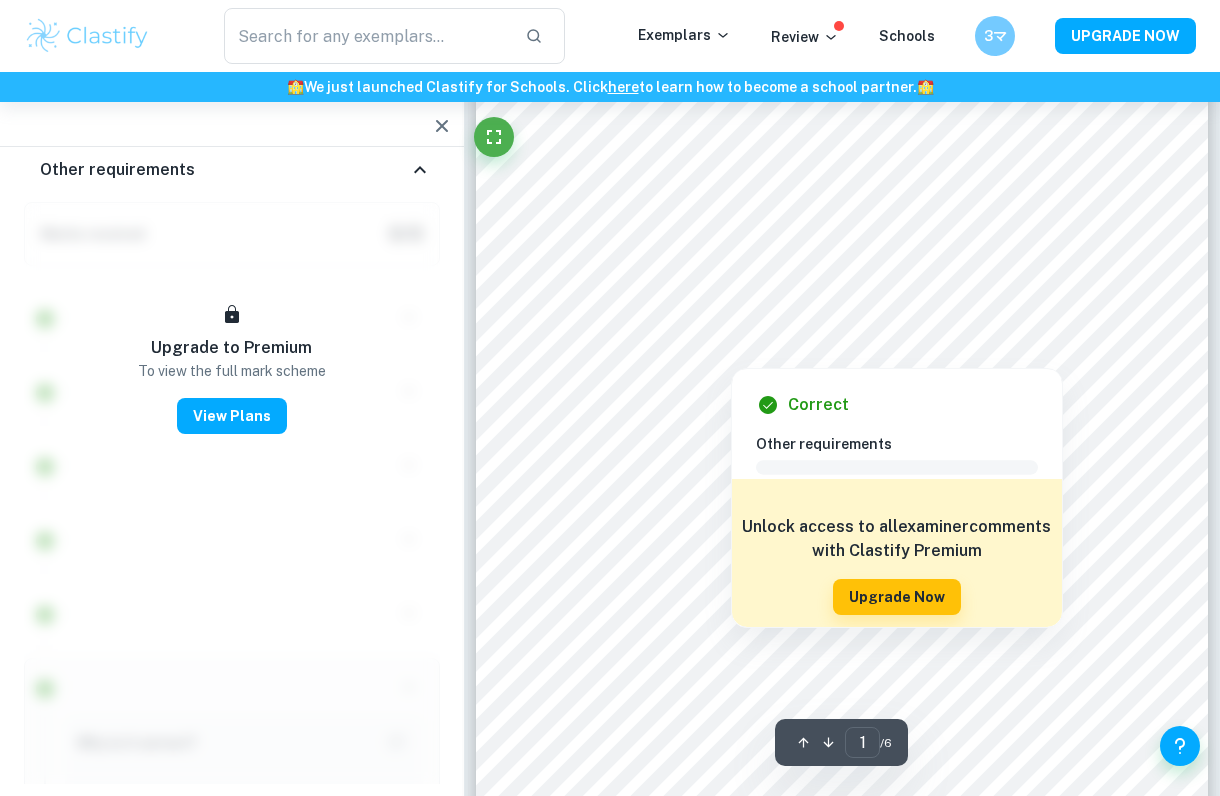 click at bounding box center [840, 279] 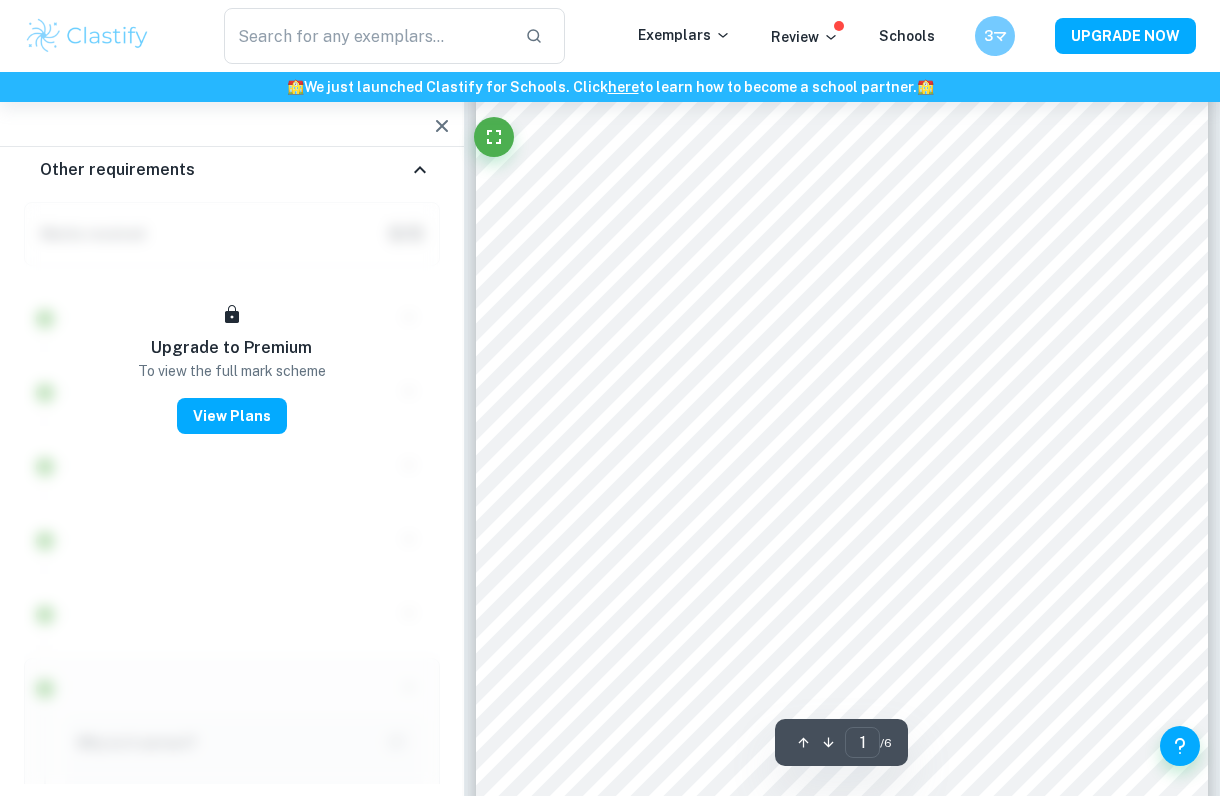scroll, scrollTop: 1915, scrollLeft: 0, axis: vertical 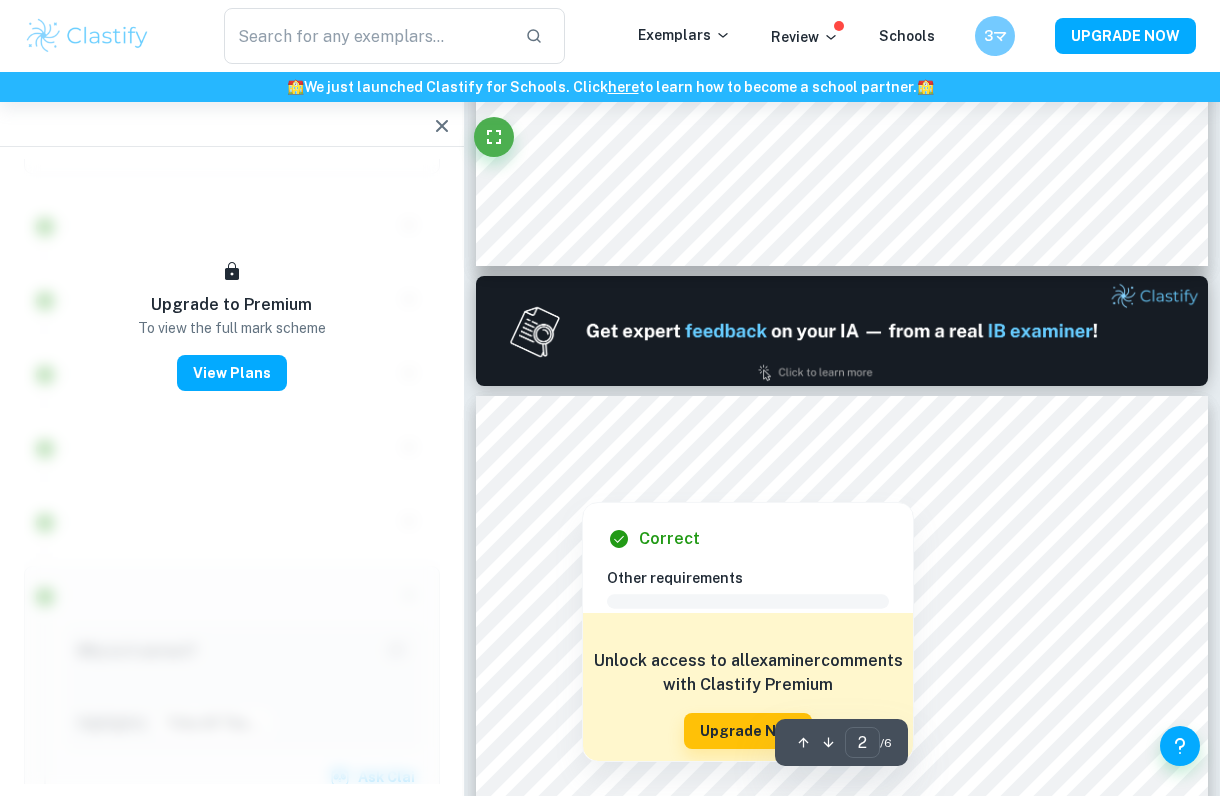 click at bounding box center (582, 489) 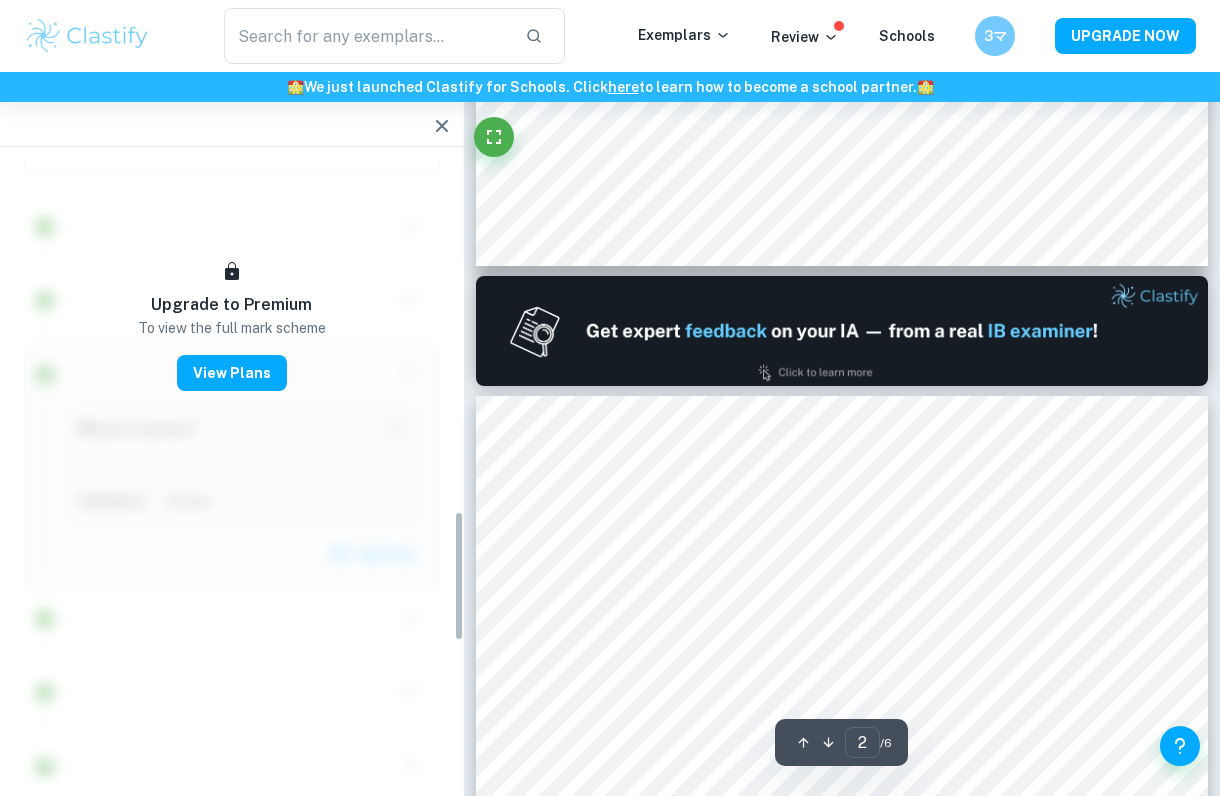 scroll, scrollTop: 1693, scrollLeft: 0, axis: vertical 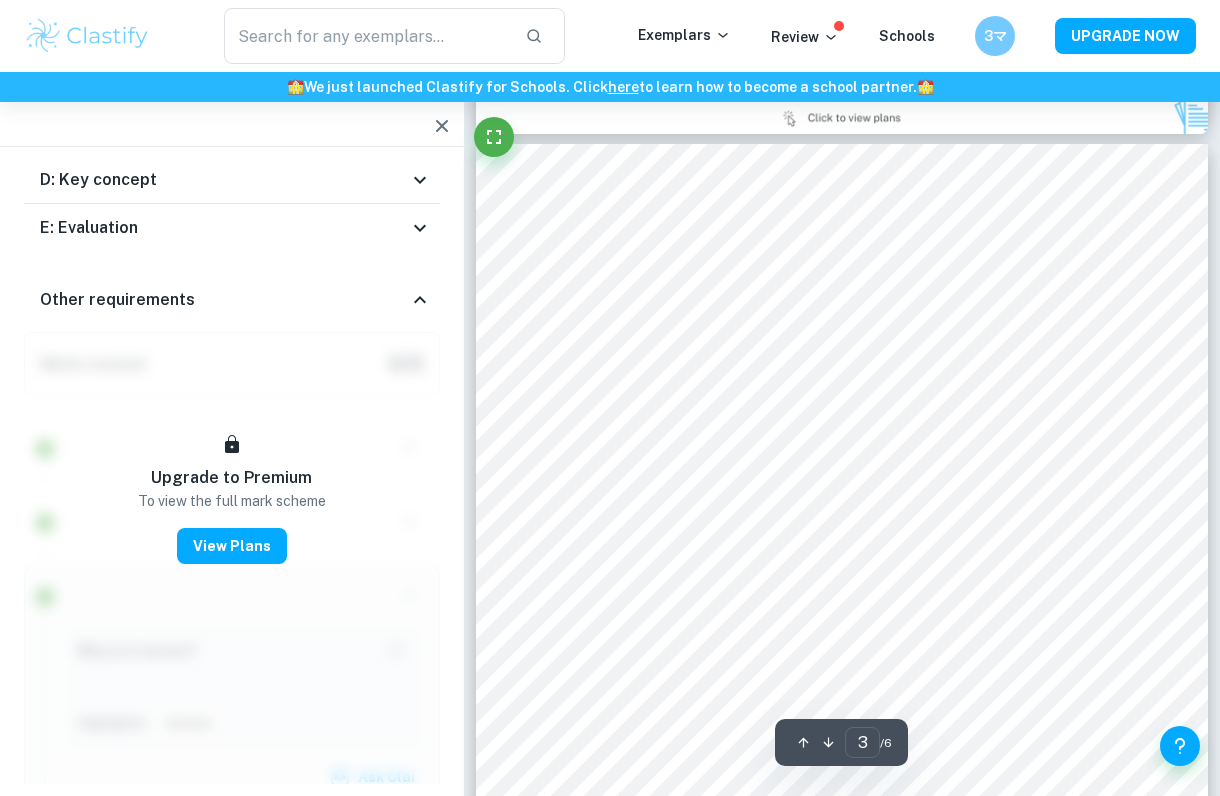 click at bounding box center (841, 371) 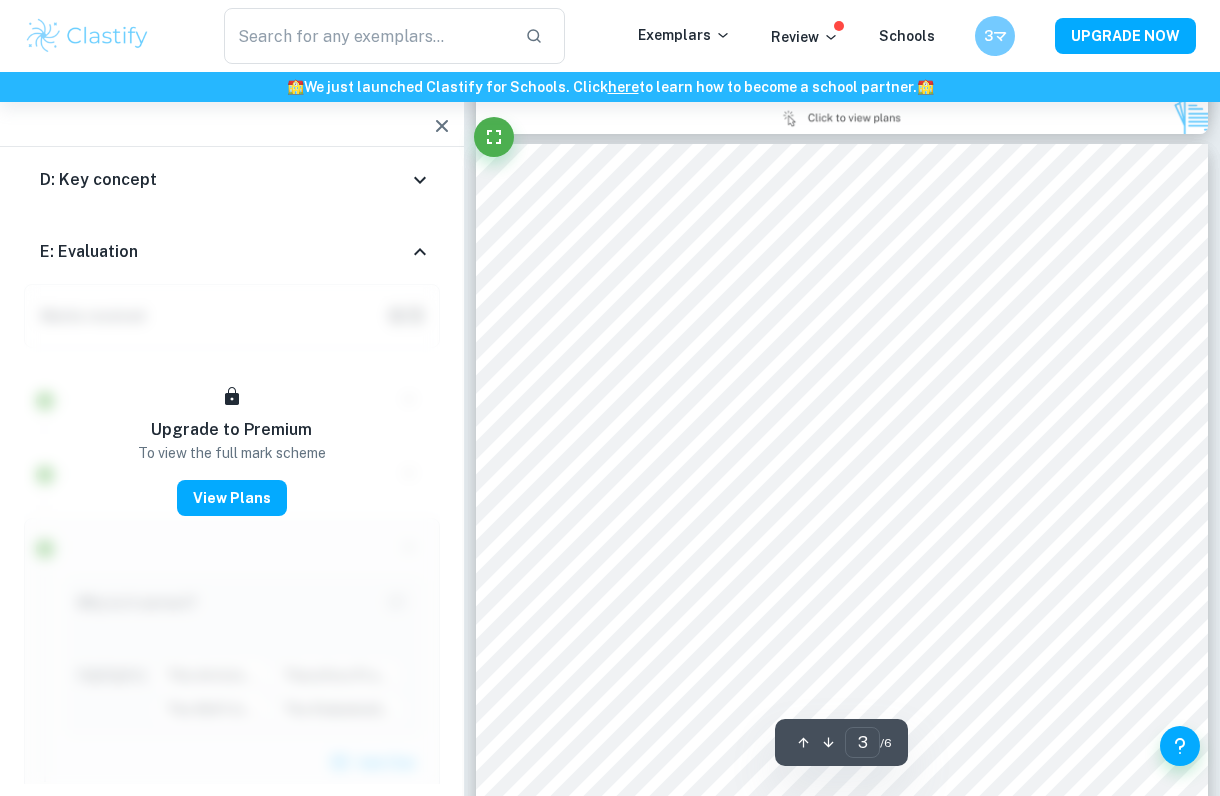 scroll, scrollTop: 1645, scrollLeft: 0, axis: vertical 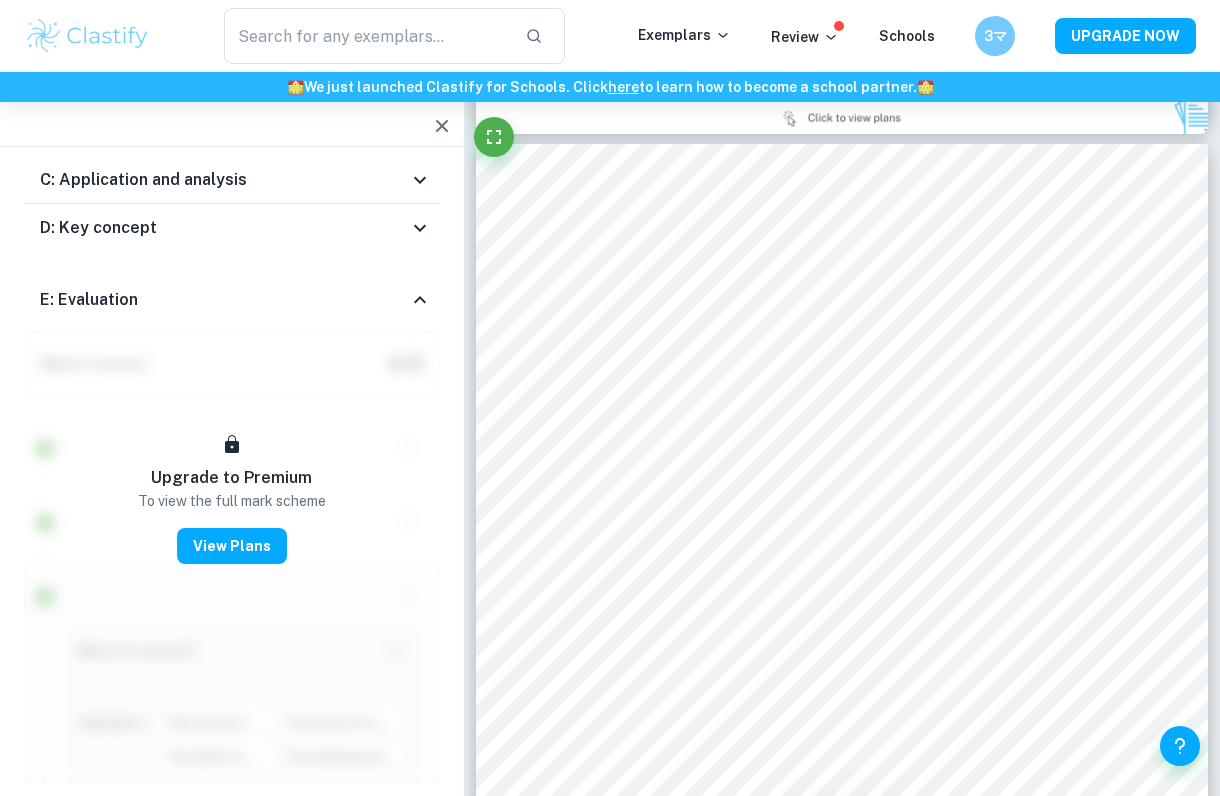 click 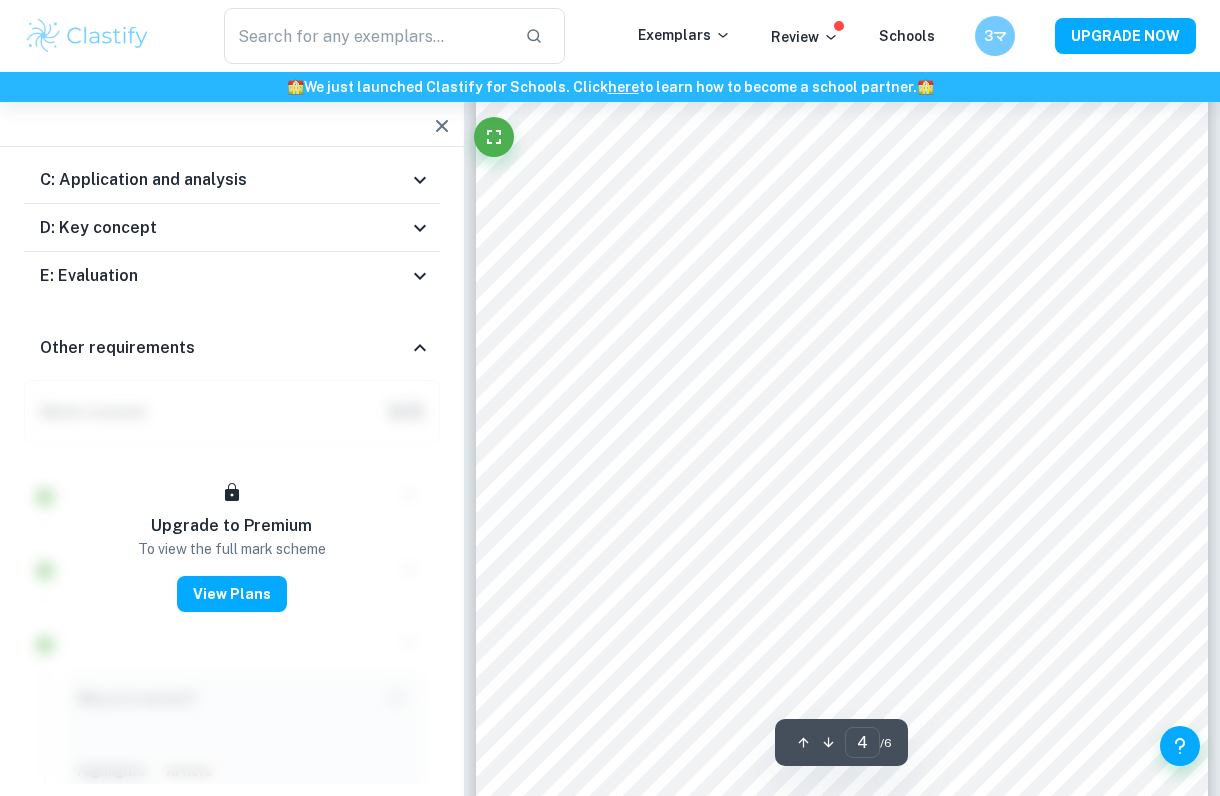 scroll, scrollTop: 3346, scrollLeft: 0, axis: vertical 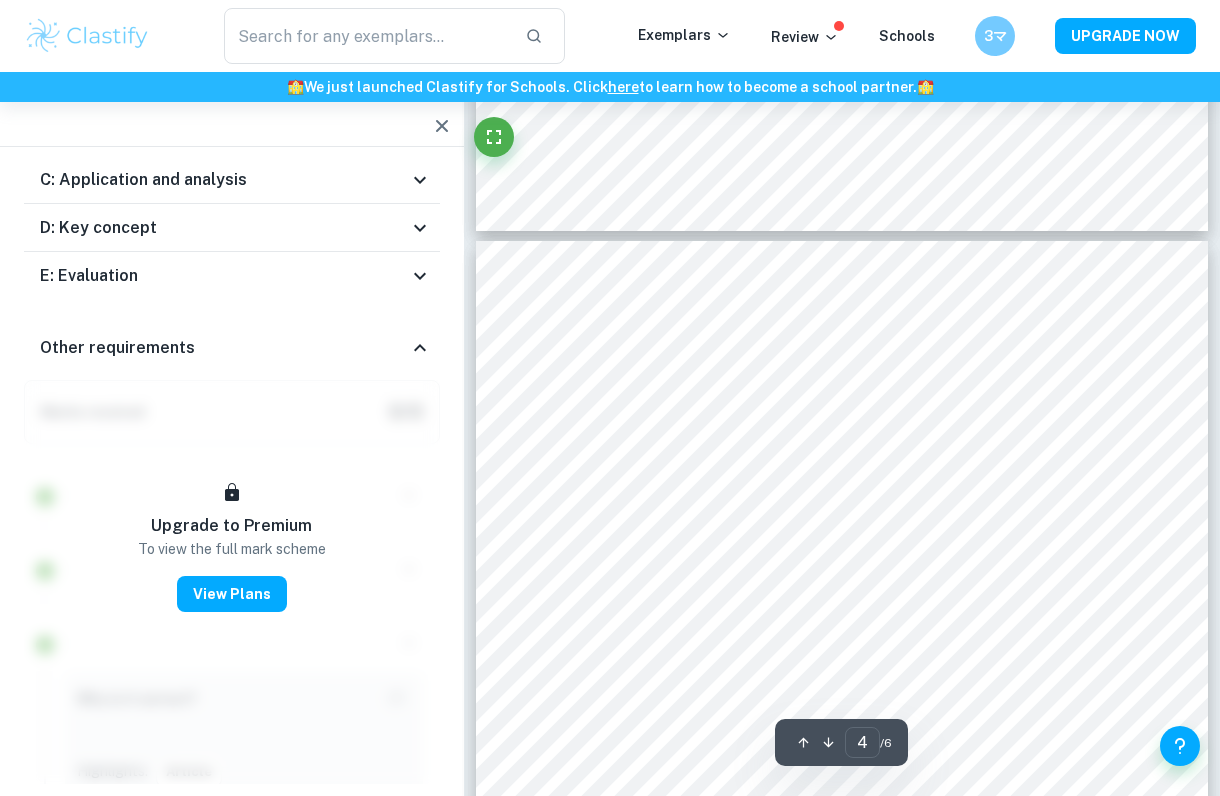 type on "3" 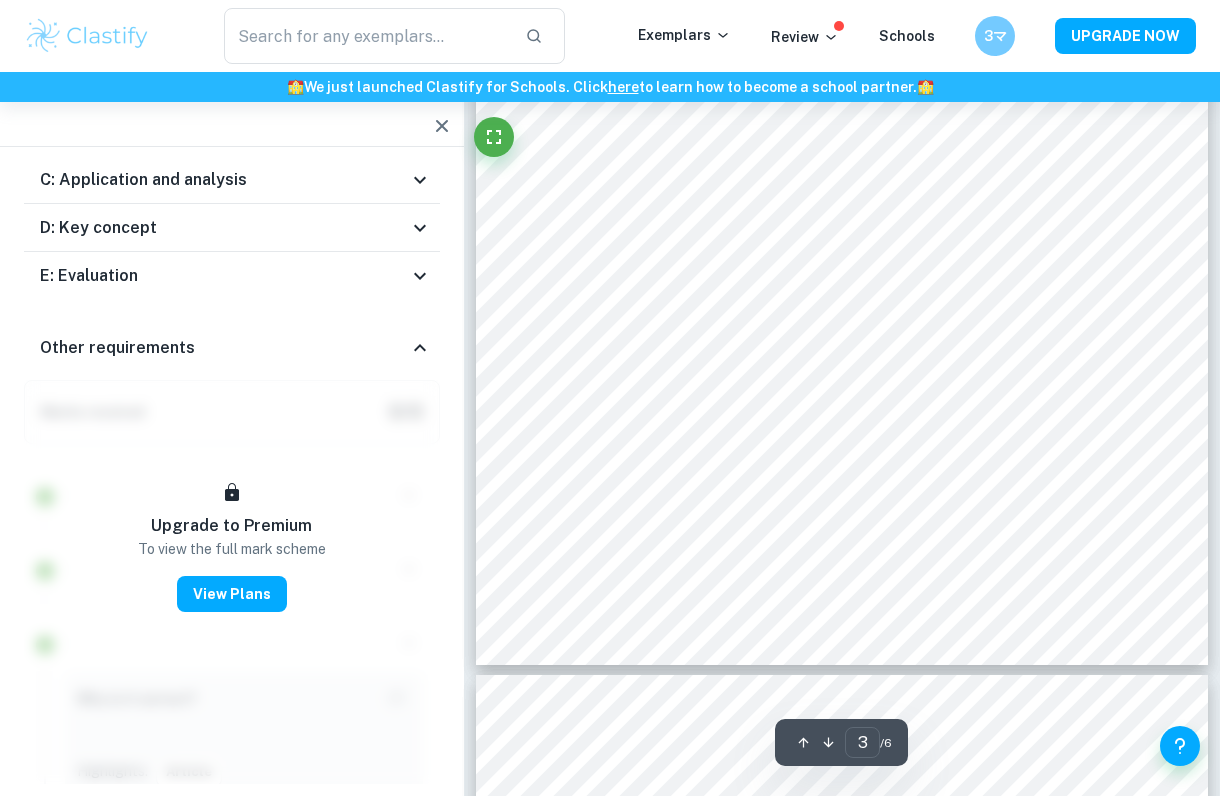 scroll, scrollTop: 2555, scrollLeft: 0, axis: vertical 